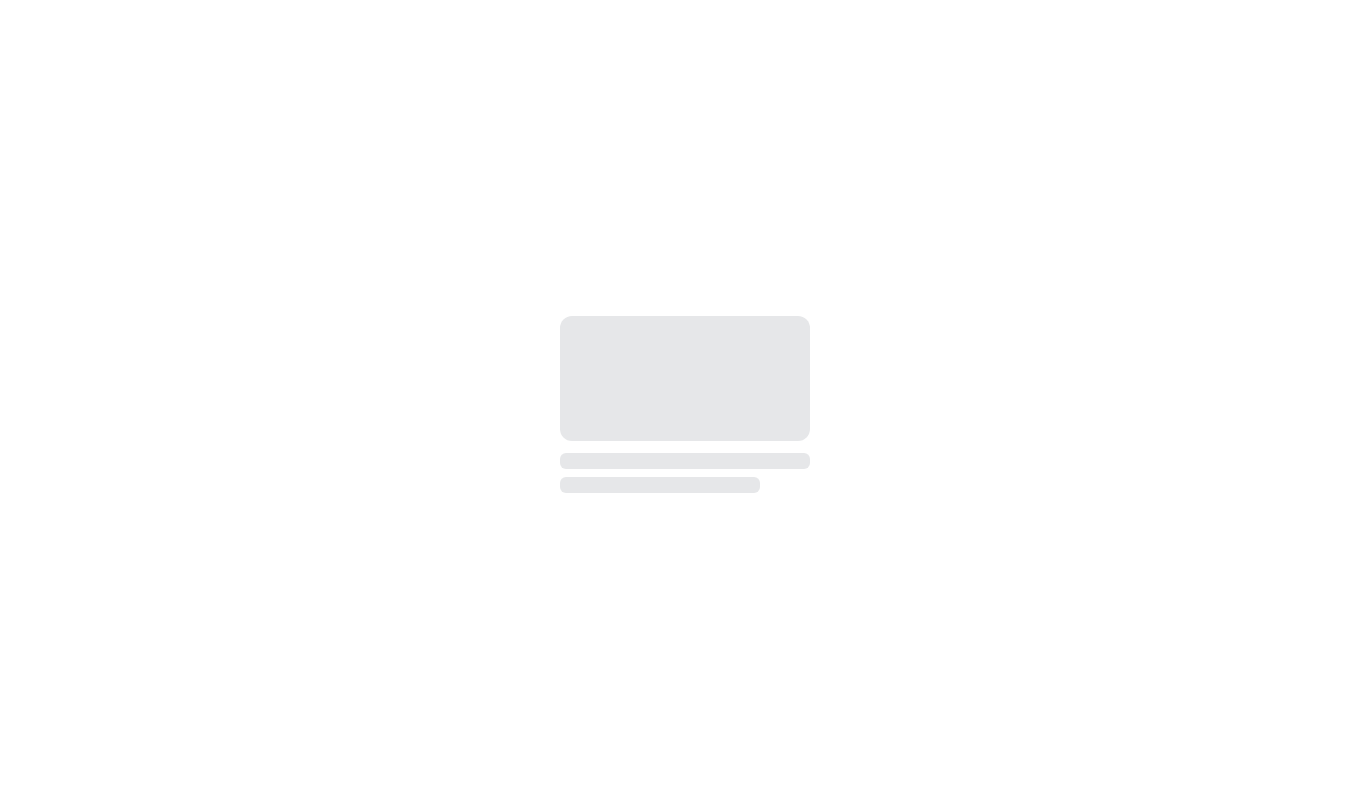 scroll, scrollTop: 0, scrollLeft: 0, axis: both 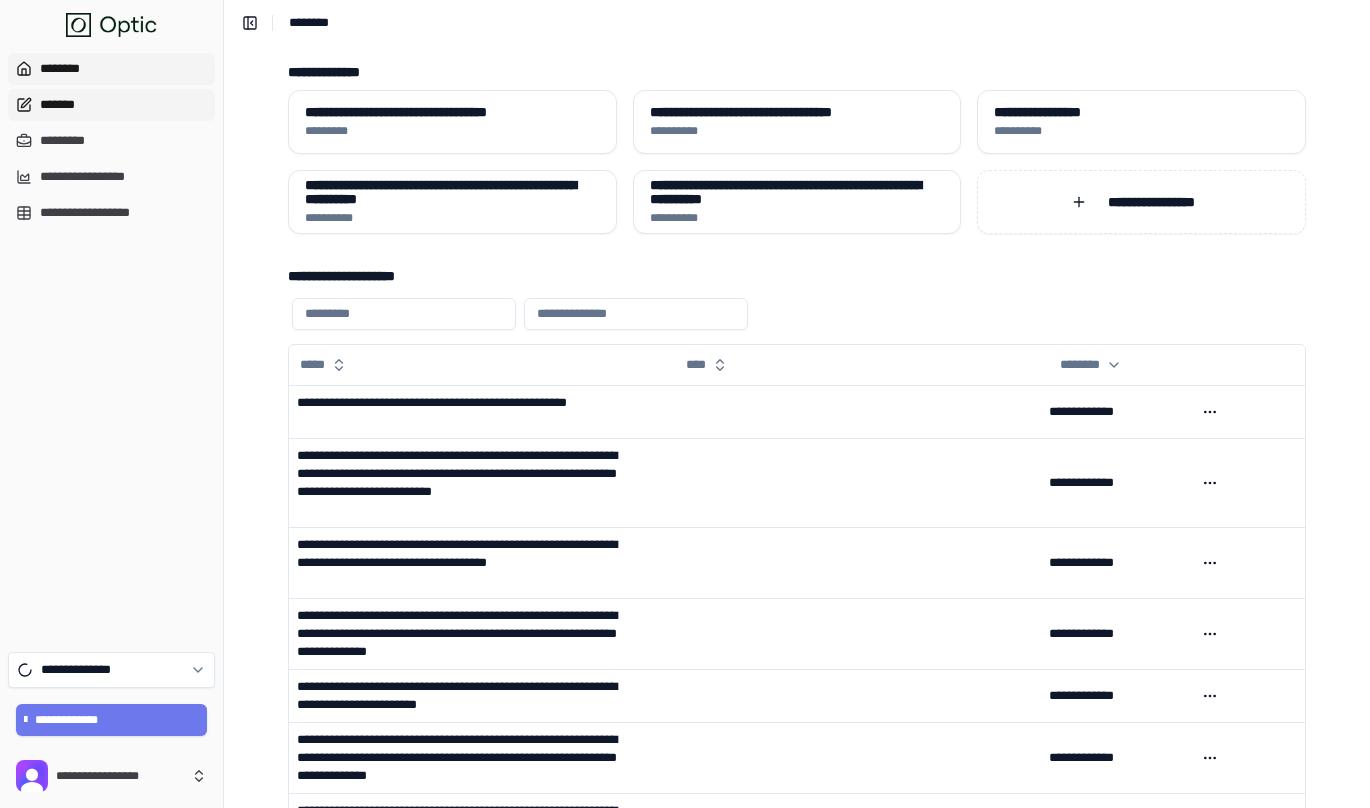 click on "*******" at bounding box center (111, 105) 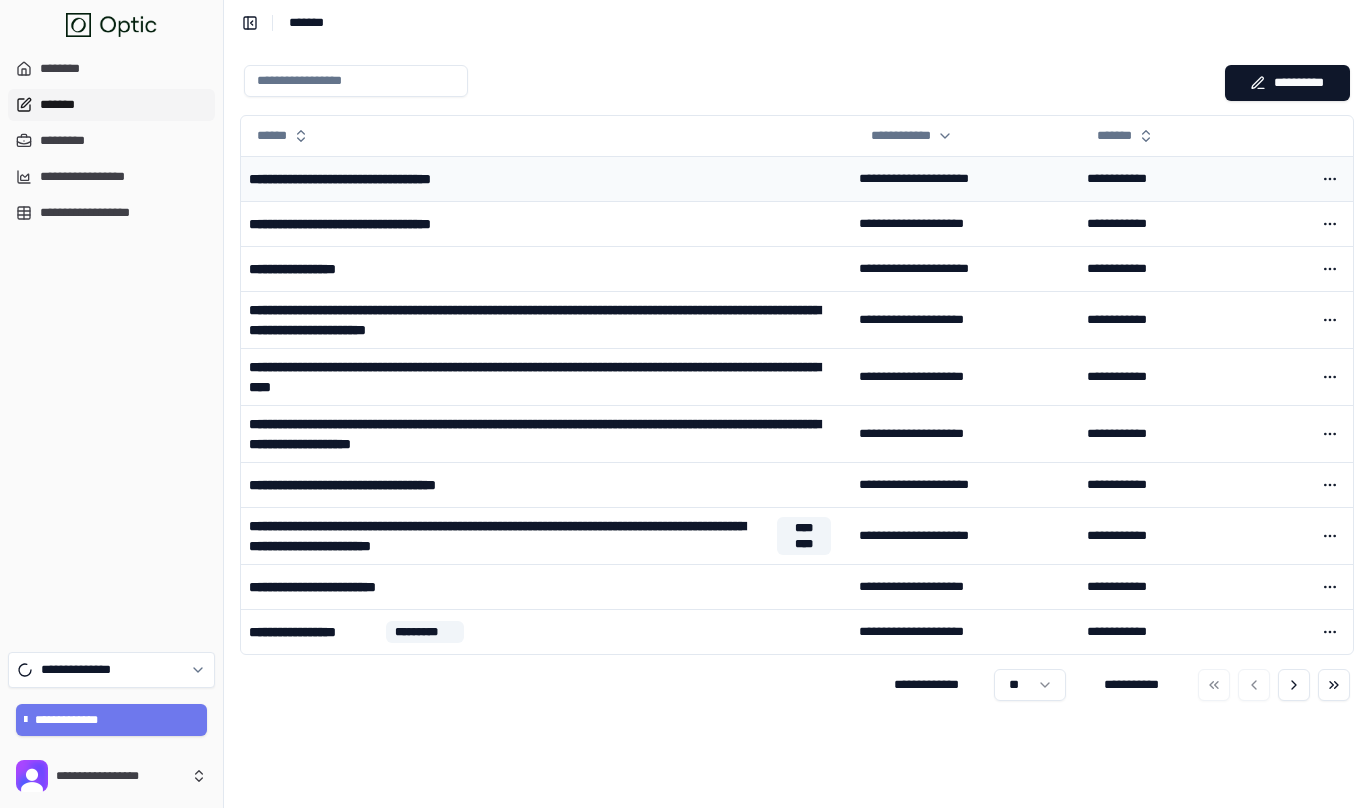 click on "**********" at bounding box center (372, 179) 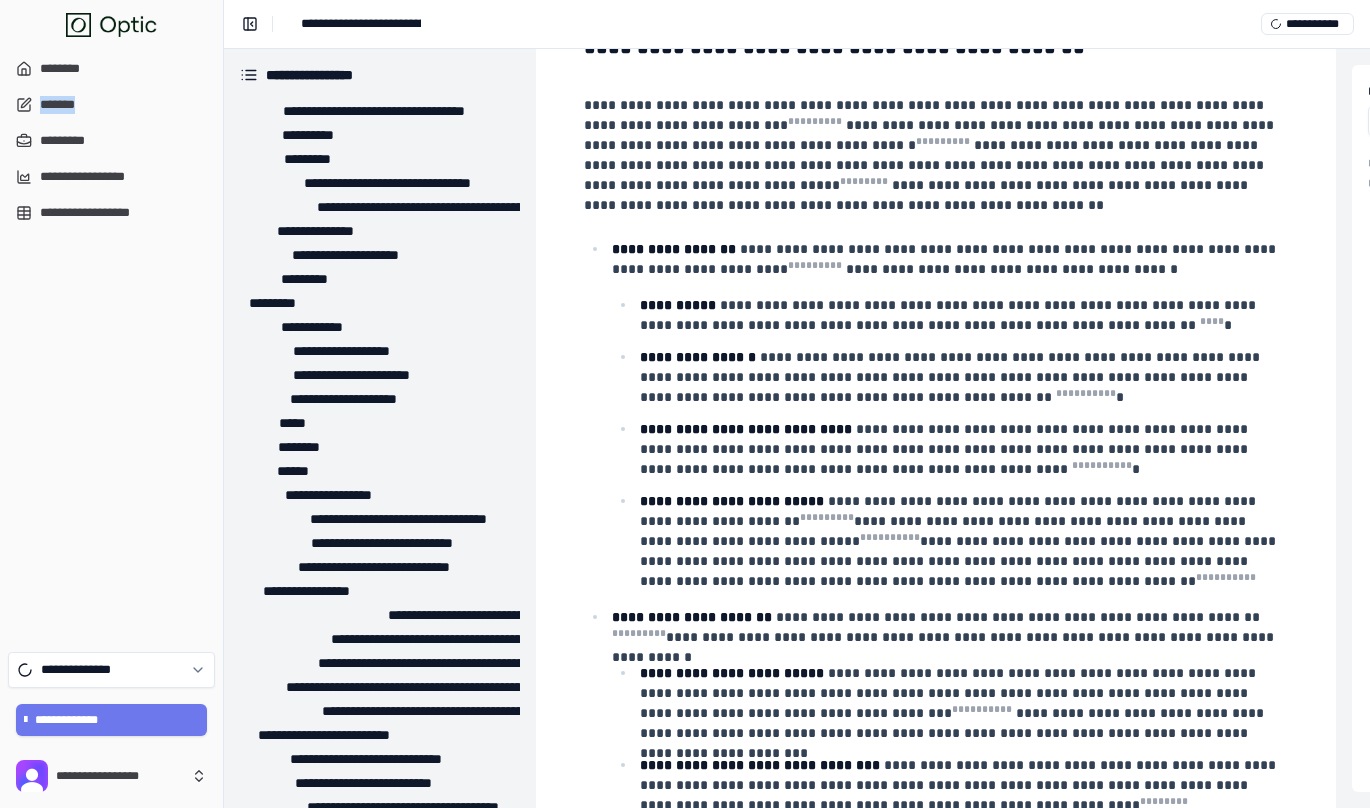 scroll, scrollTop: 17688, scrollLeft: 0, axis: vertical 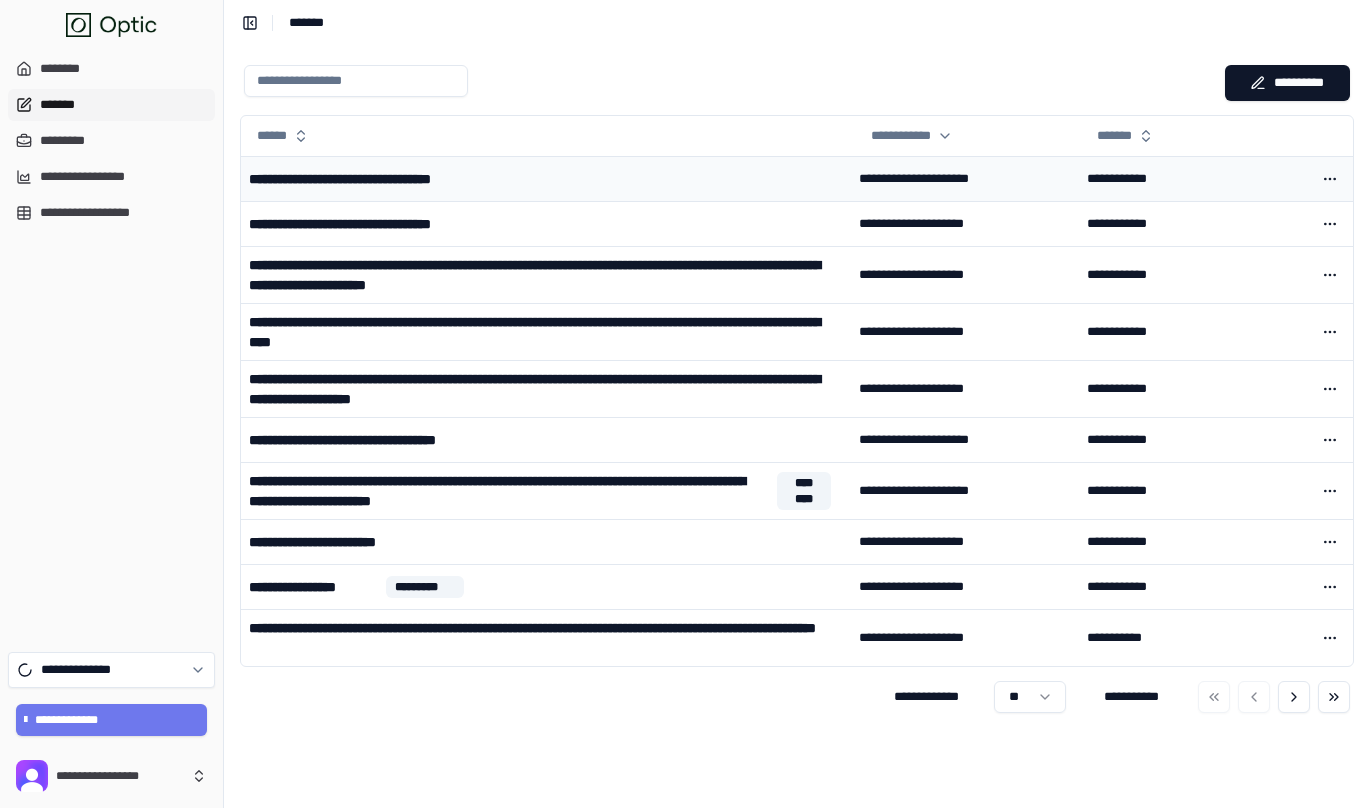 click on "**********" at bounding box center [546, 179] 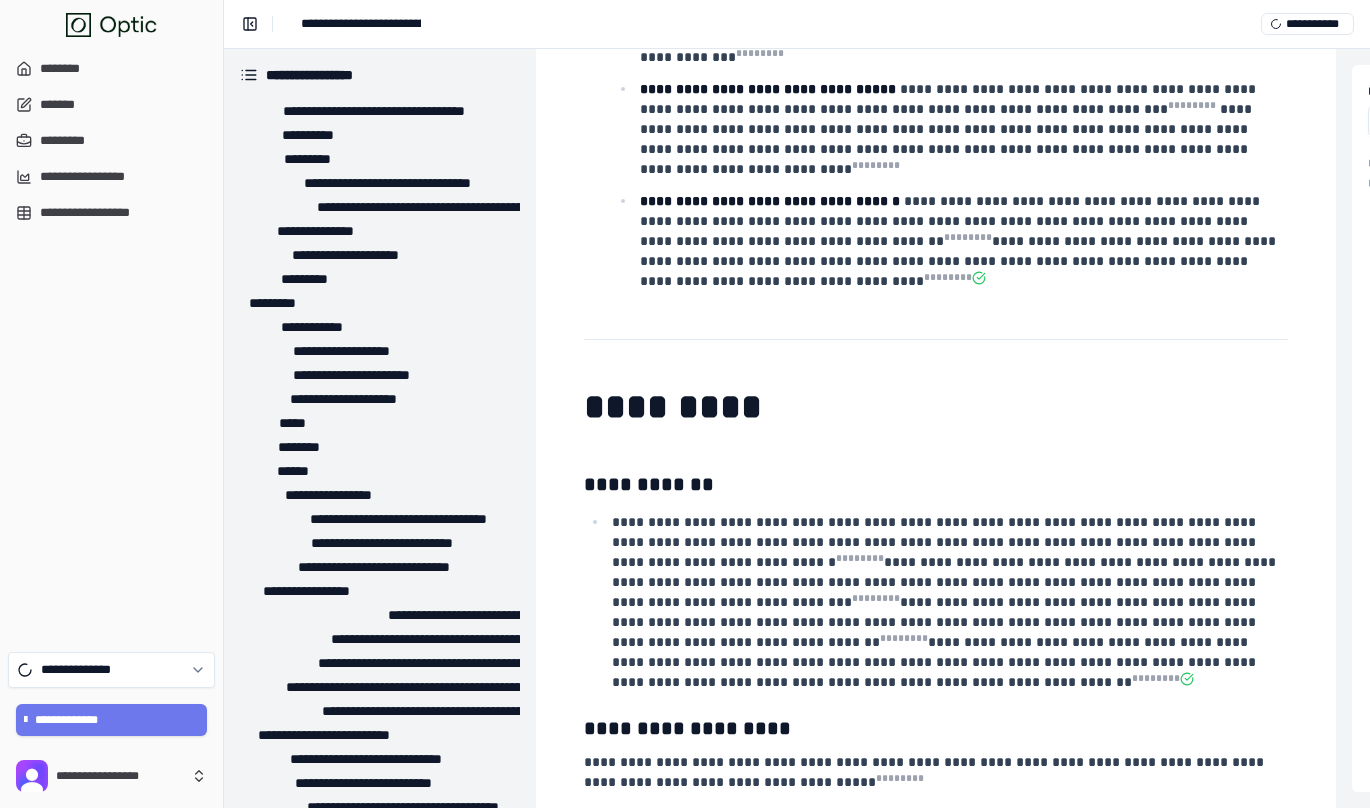scroll, scrollTop: 6972, scrollLeft: 0, axis: vertical 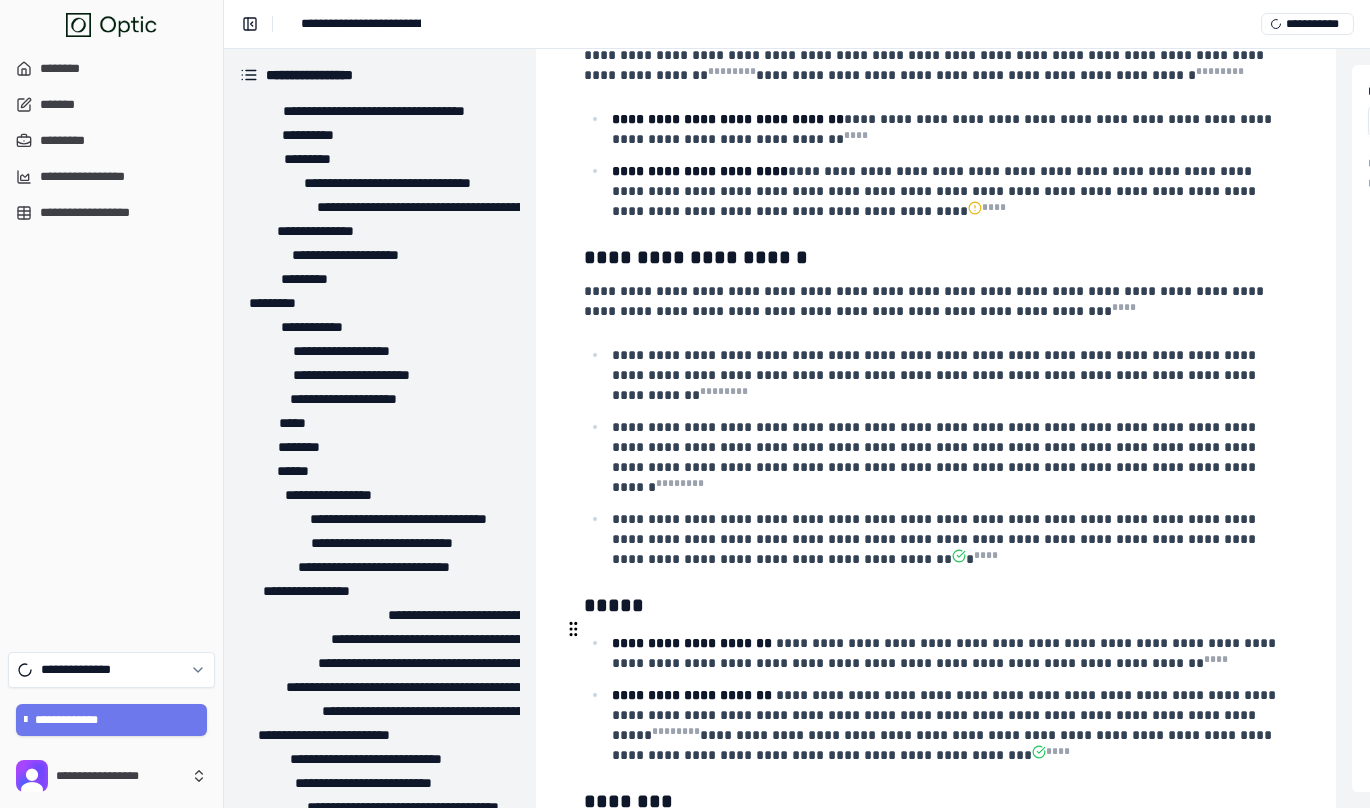 click on "**********" at bounding box center [934, 1061] 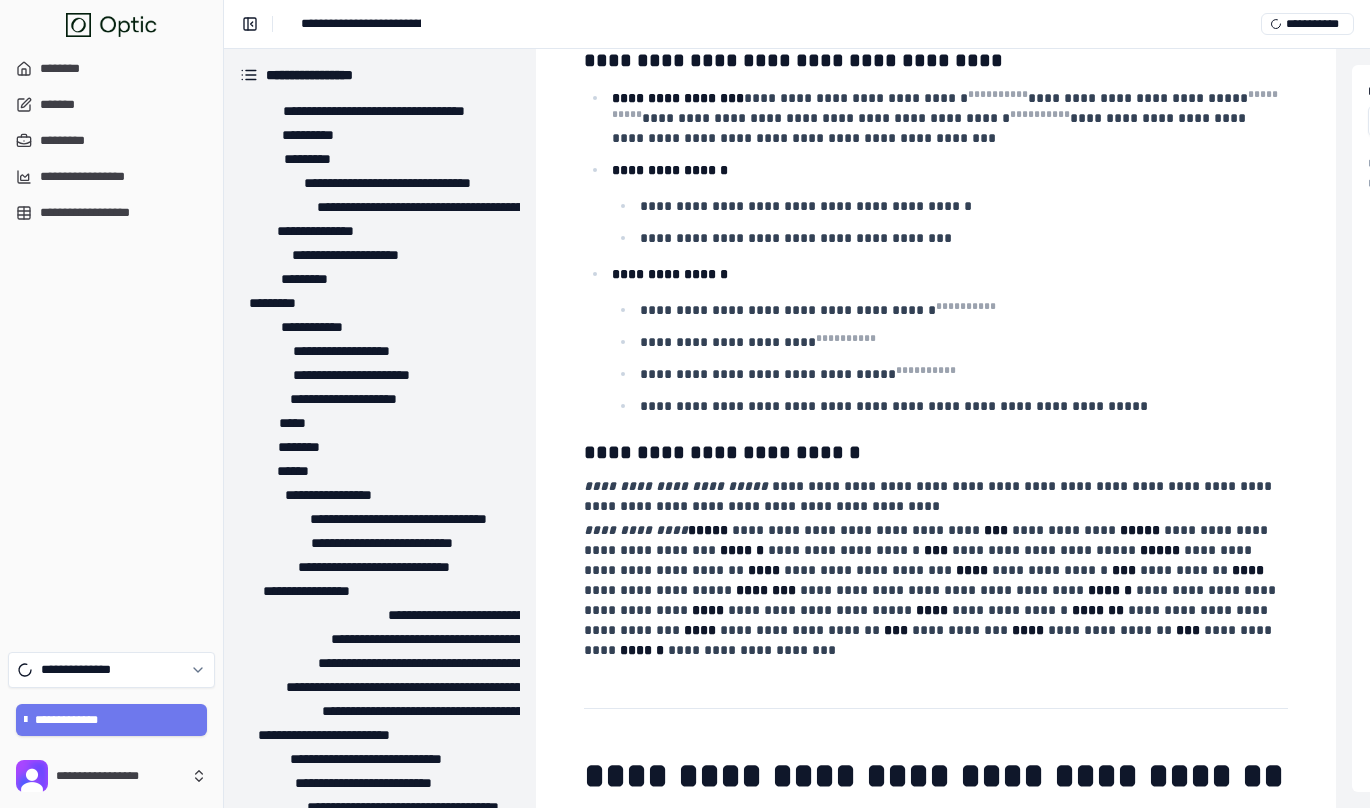 scroll, scrollTop: 27739, scrollLeft: 0, axis: vertical 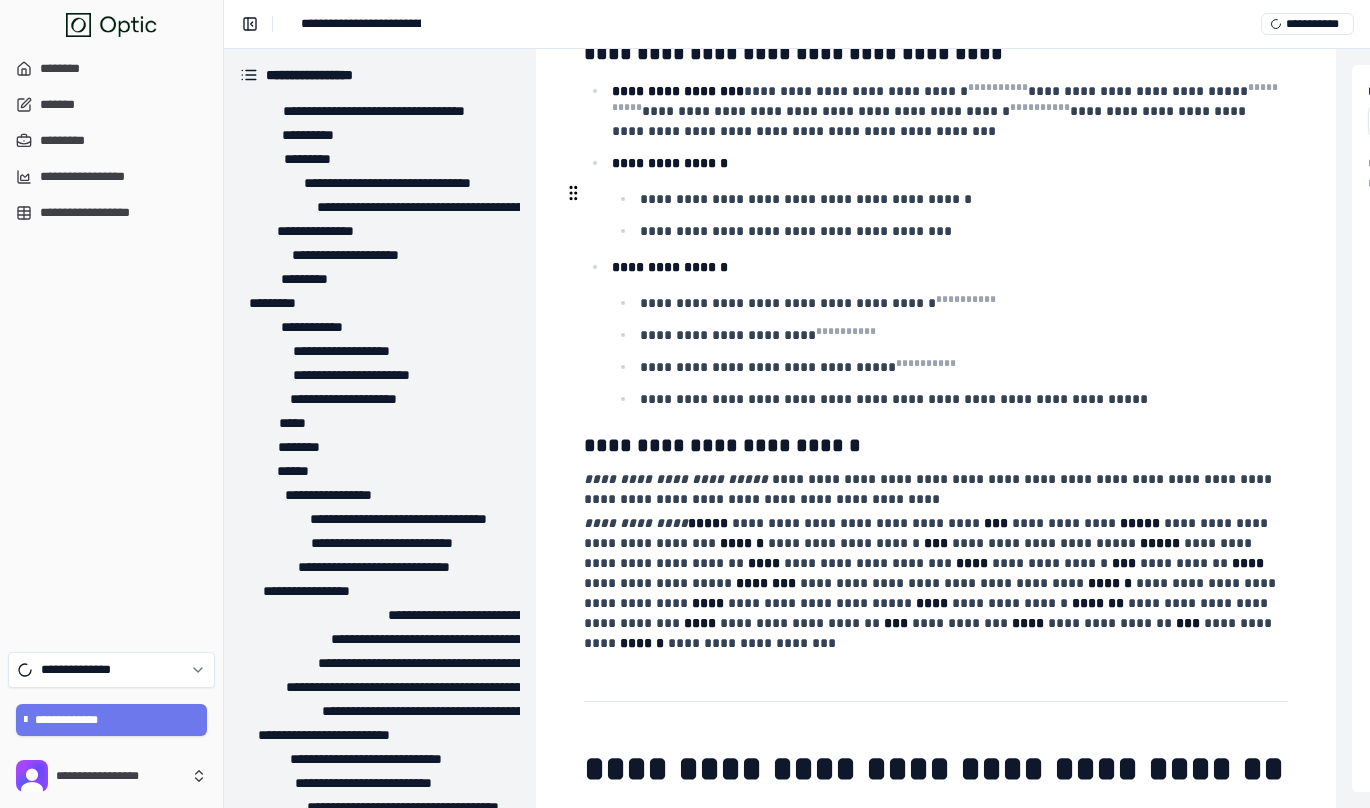 click on "**********" at bounding box center (936, 1046) 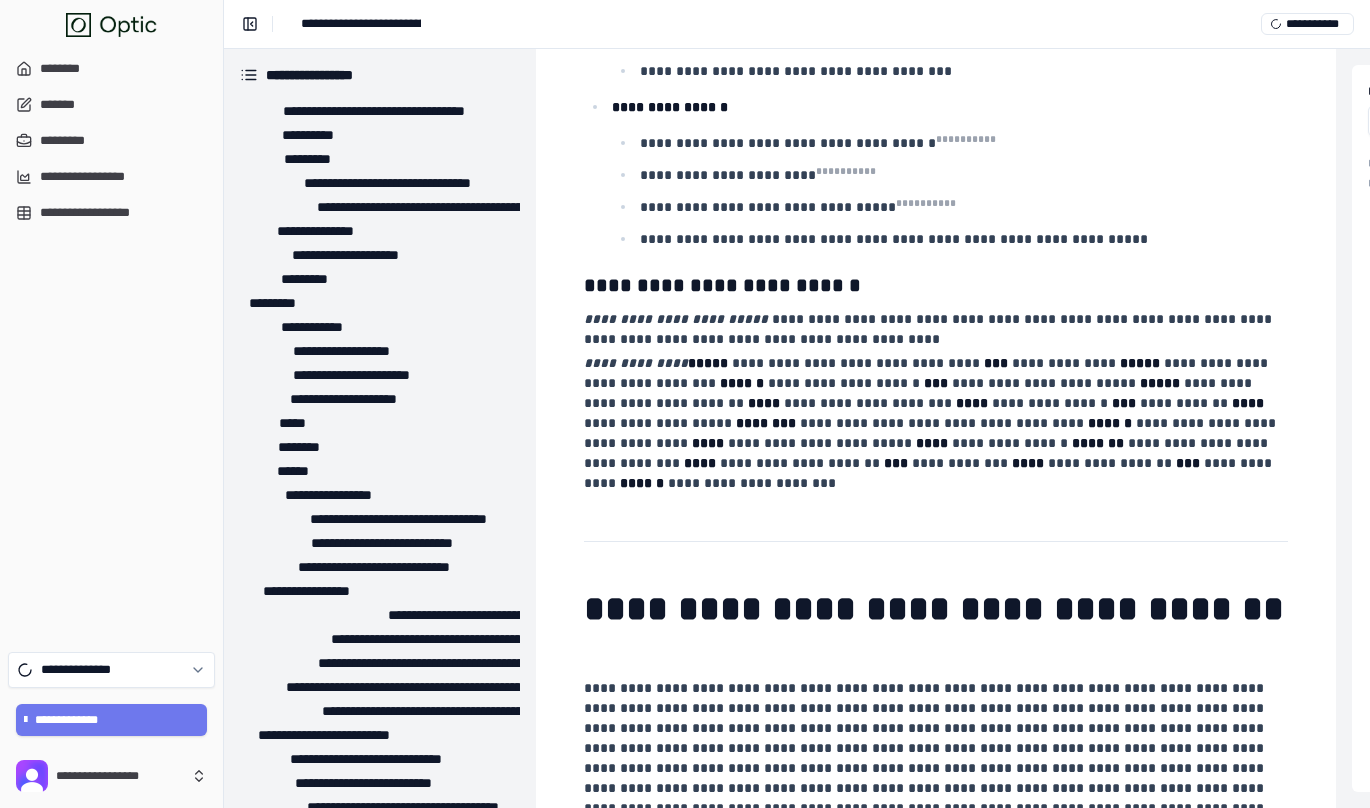 scroll, scrollTop: 27906, scrollLeft: 0, axis: vertical 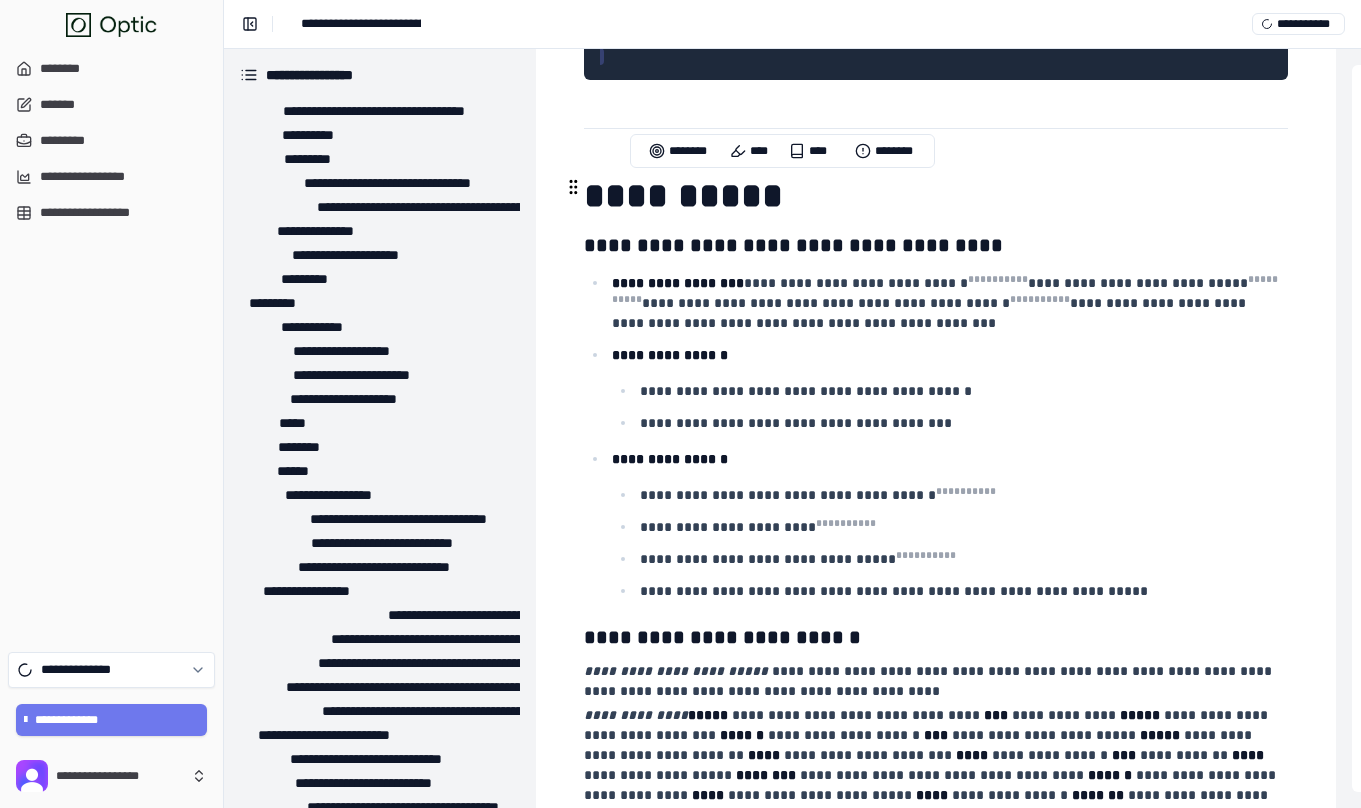 drag, startPoint x: 587, startPoint y: 181, endPoint x: 981, endPoint y: 228, distance: 396.7934 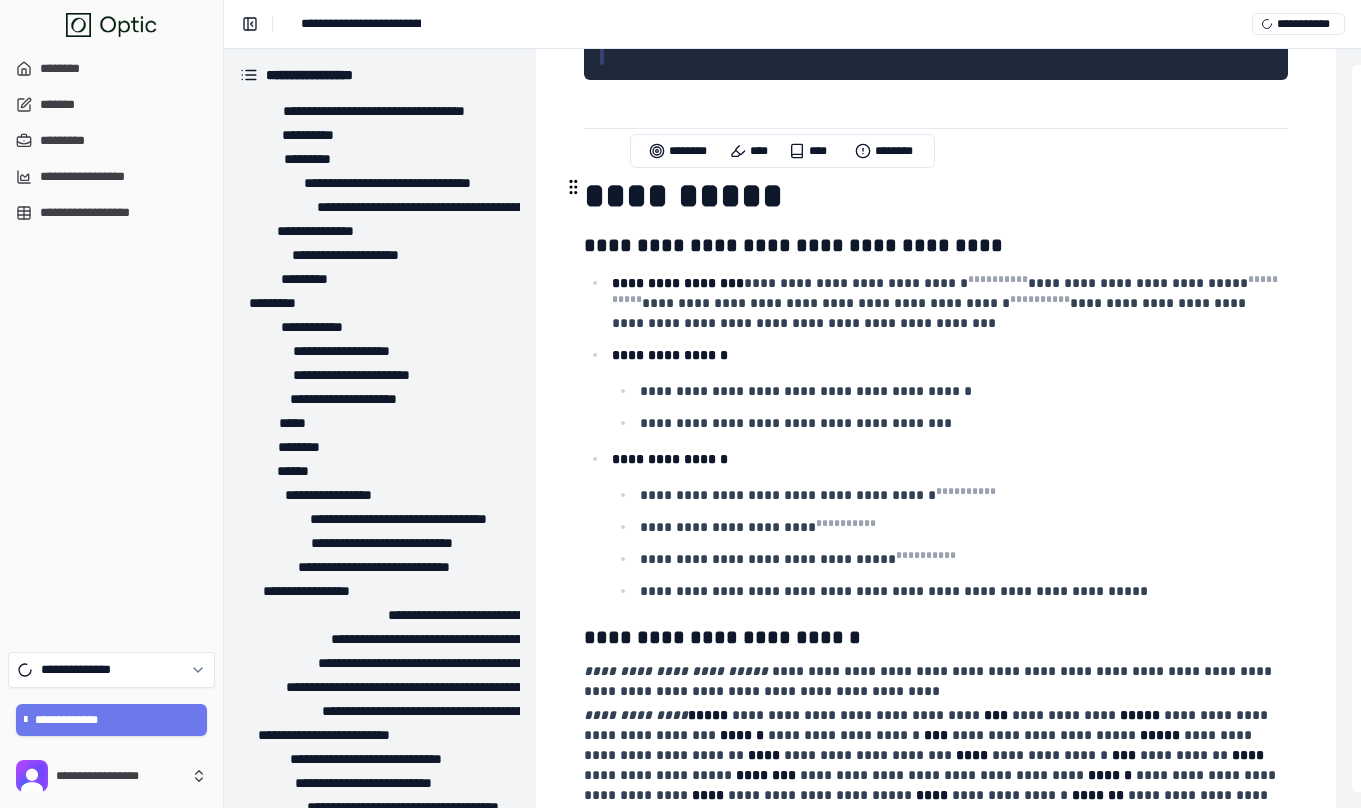 click on "**********" at bounding box center [934, 1120] 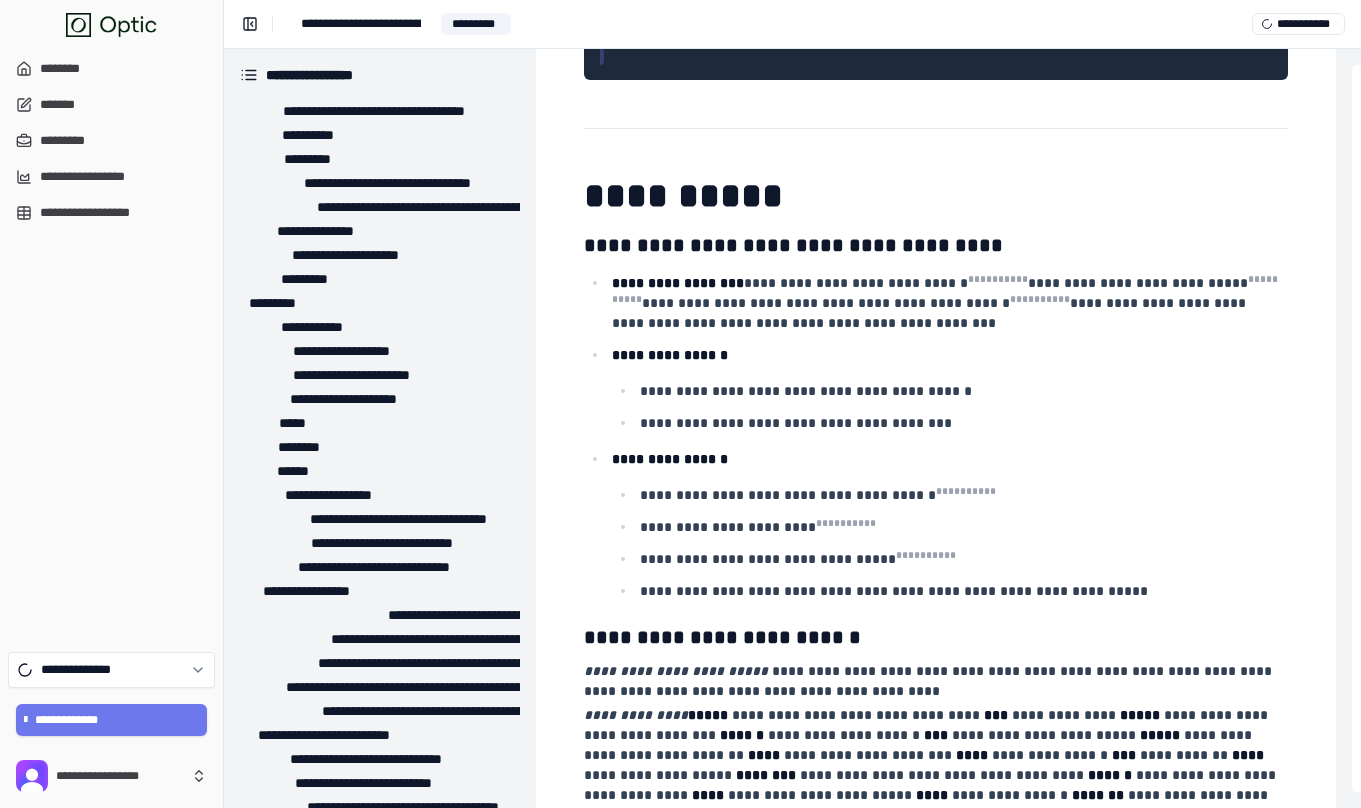 type 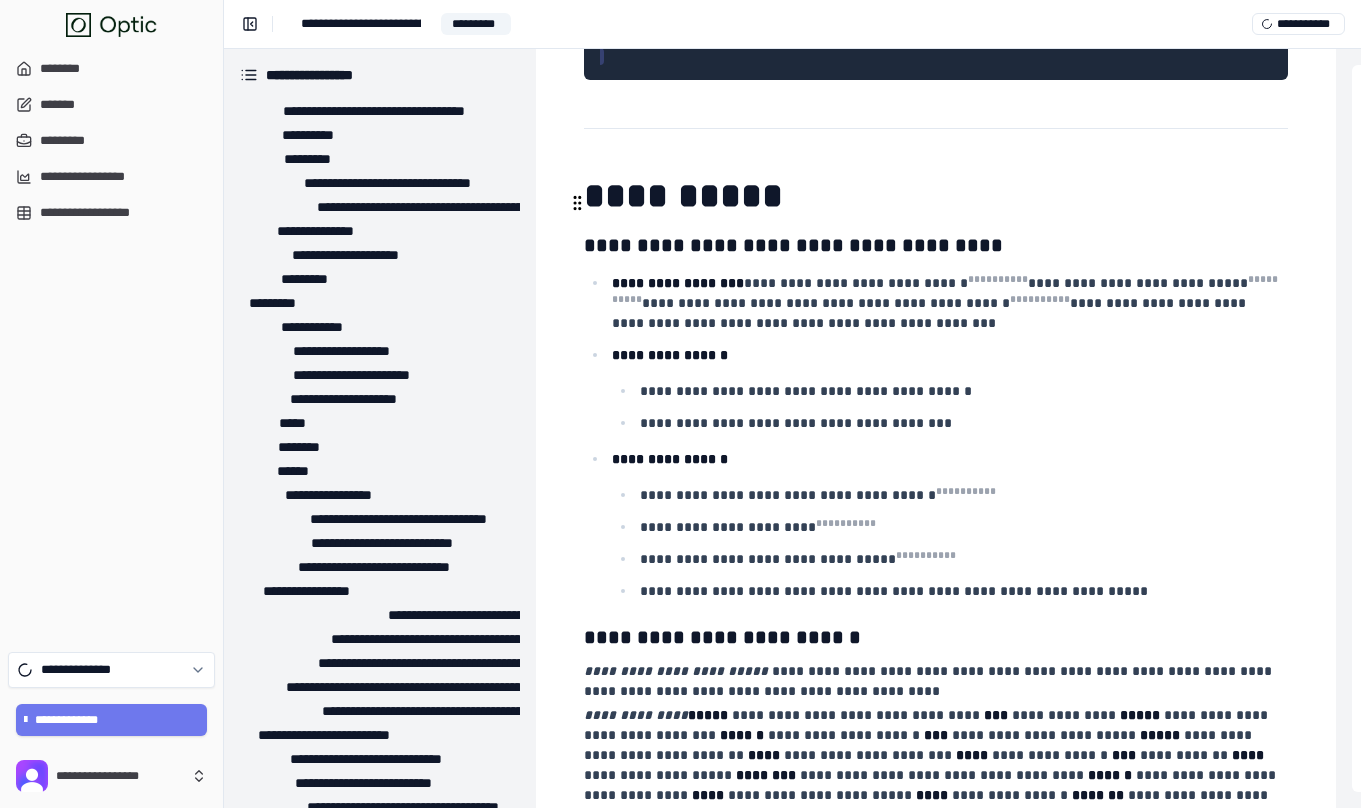 click on "**********" at bounding box center [948, 1116] 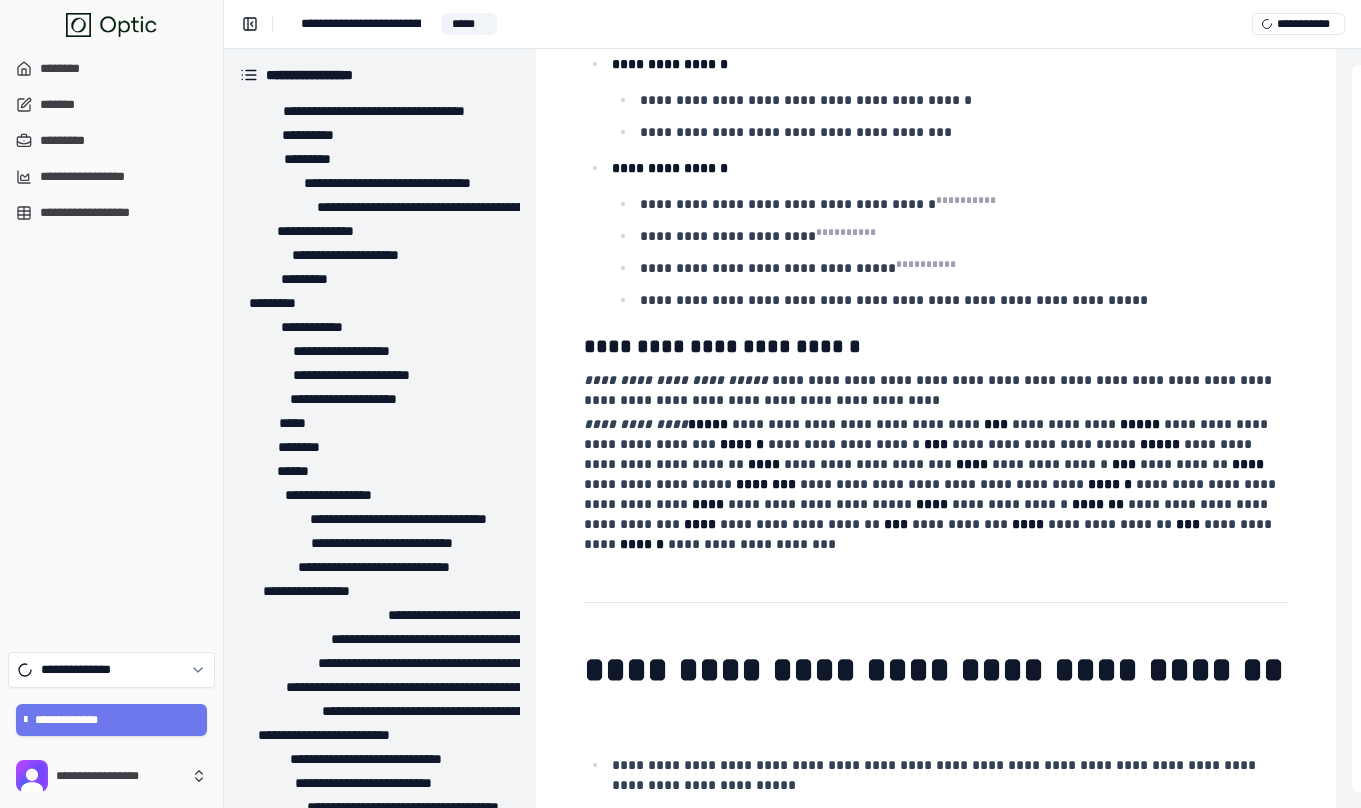 scroll, scrollTop: 27848, scrollLeft: 0, axis: vertical 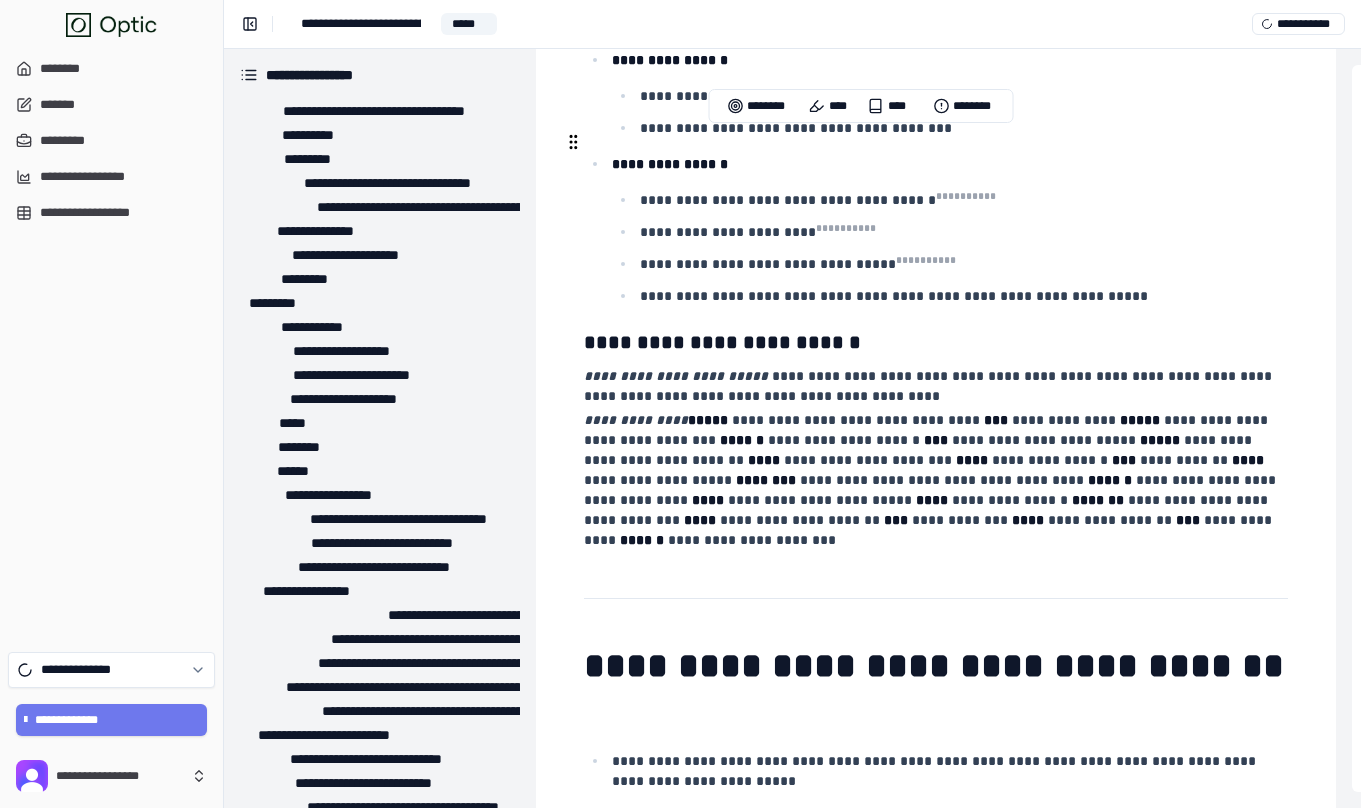 drag, startPoint x: 585, startPoint y: 139, endPoint x: 1138, endPoint y: 196, distance: 555.9299 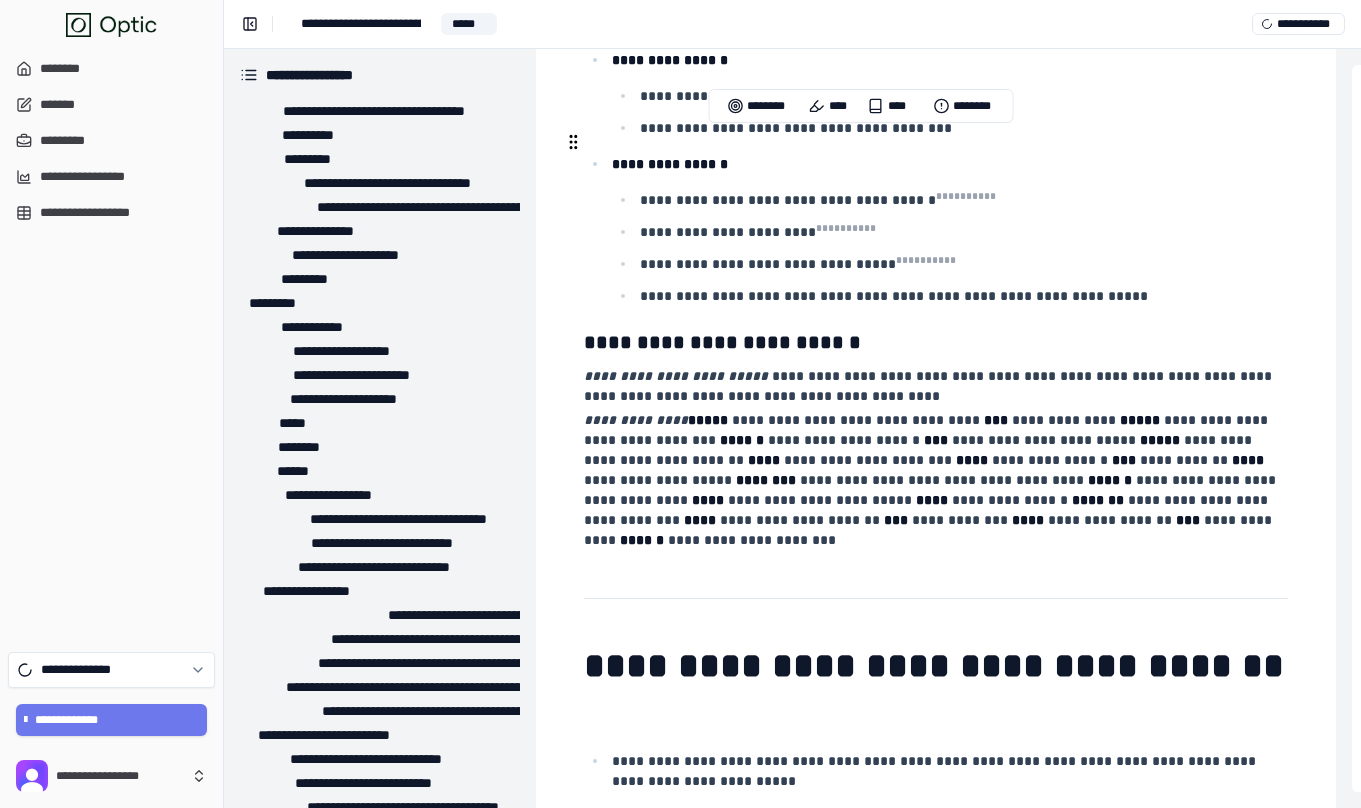 click on "**********" at bounding box center [934, 1053] 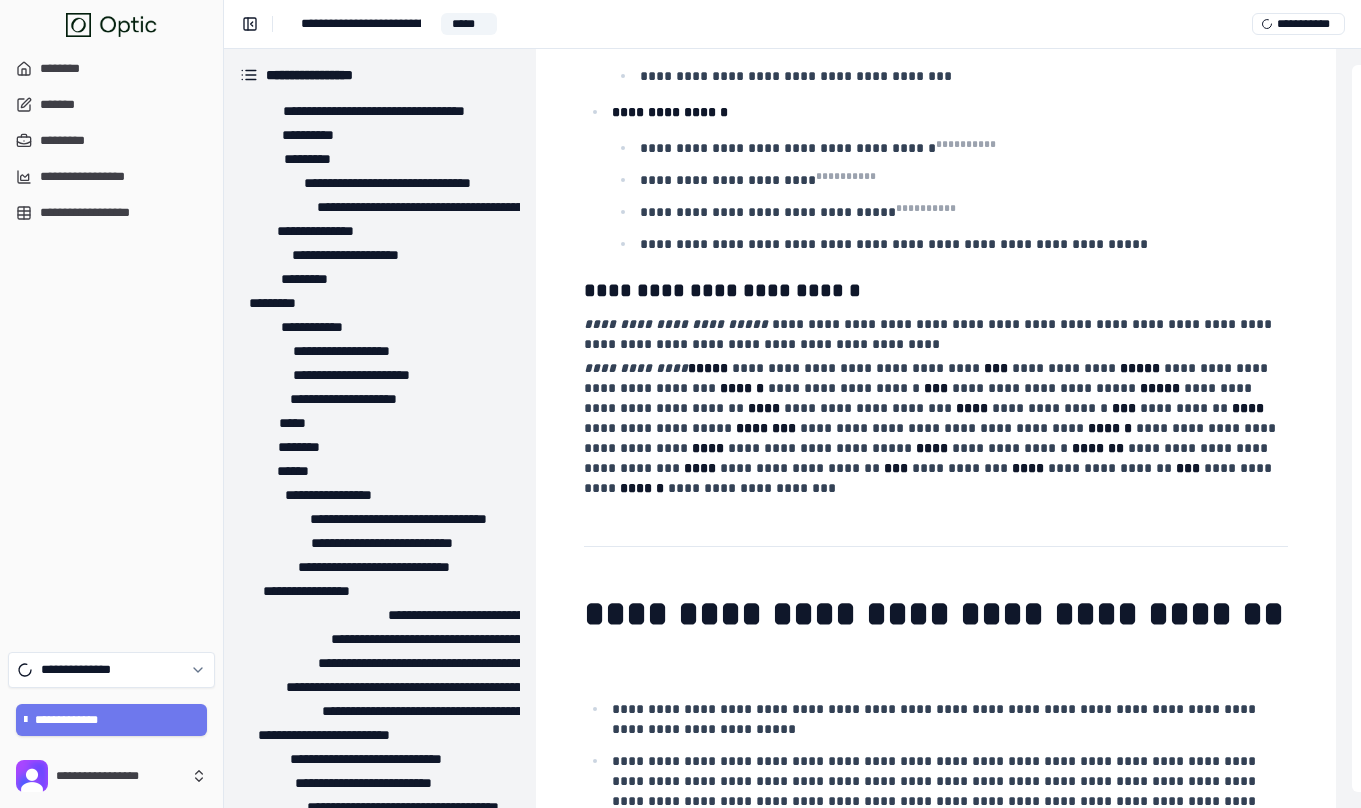 scroll, scrollTop: 27587, scrollLeft: 0, axis: vertical 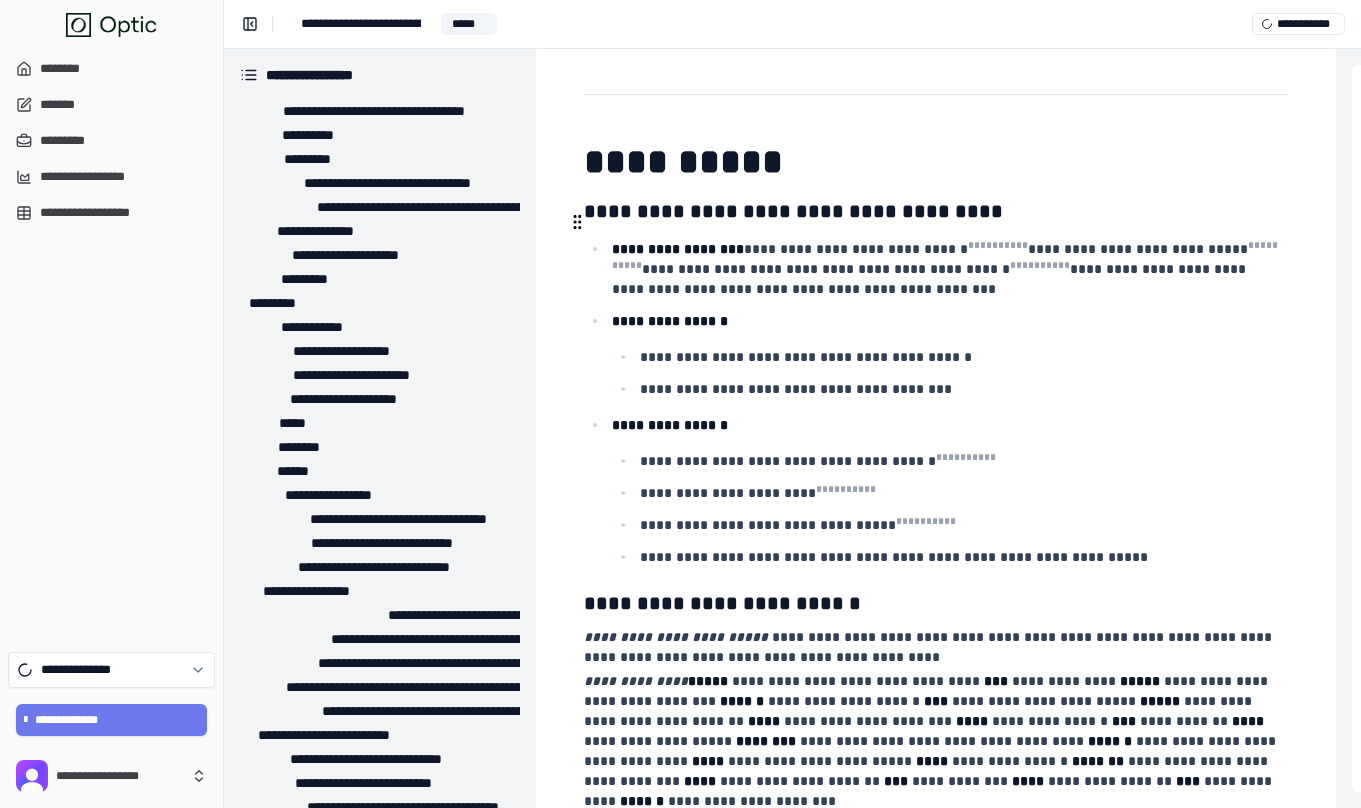click on "**********" at bounding box center (948, 1124) 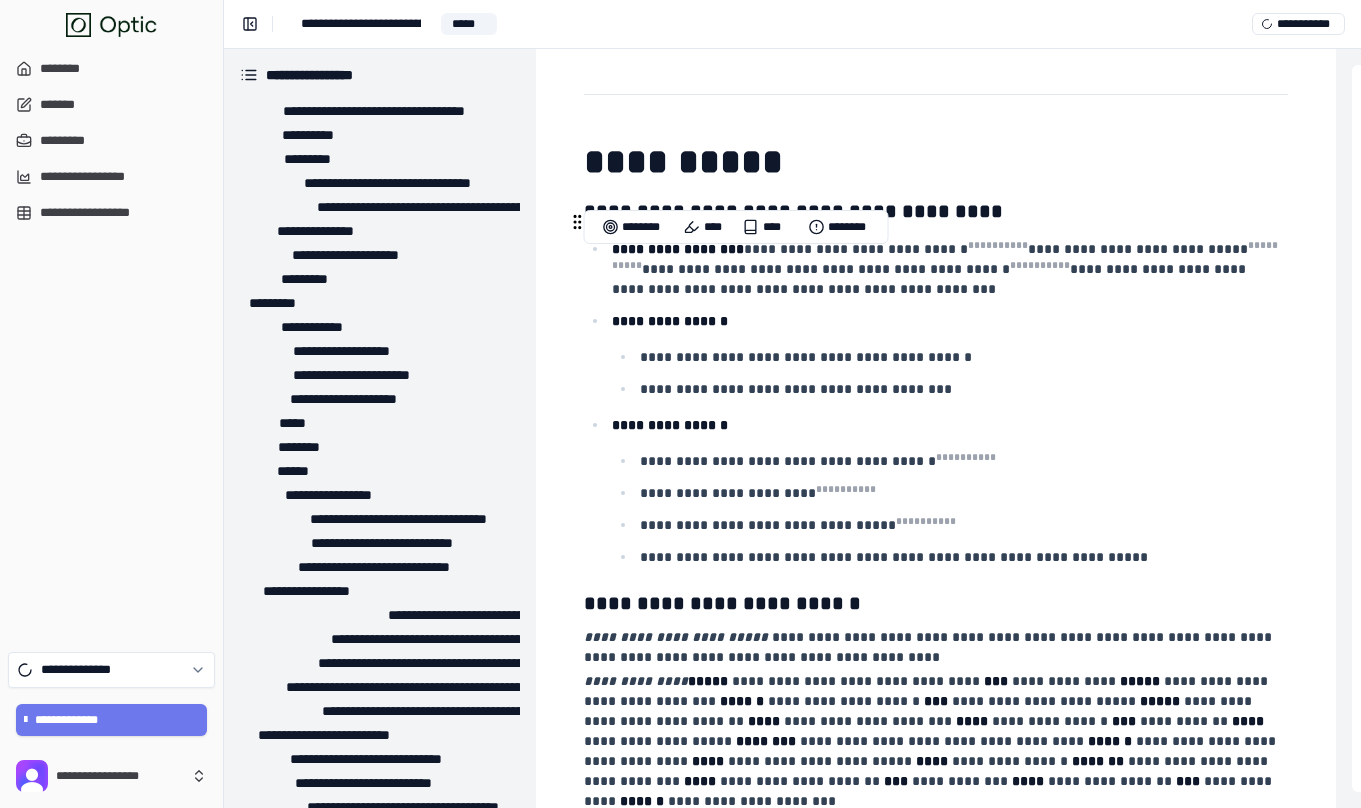drag, startPoint x: 729, startPoint y: 261, endPoint x: 746, endPoint y: 298, distance: 40.718548 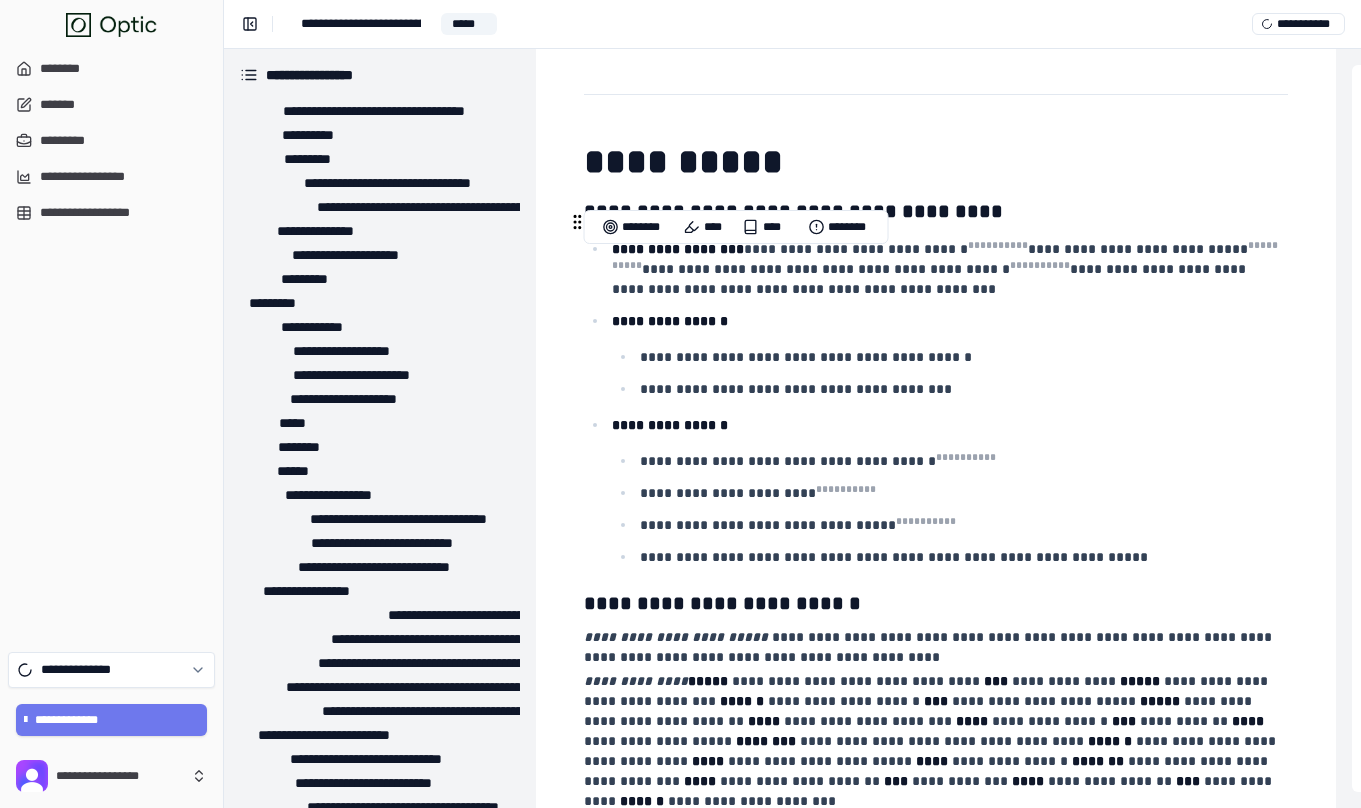 click on "**********" at bounding box center [948, 1114] 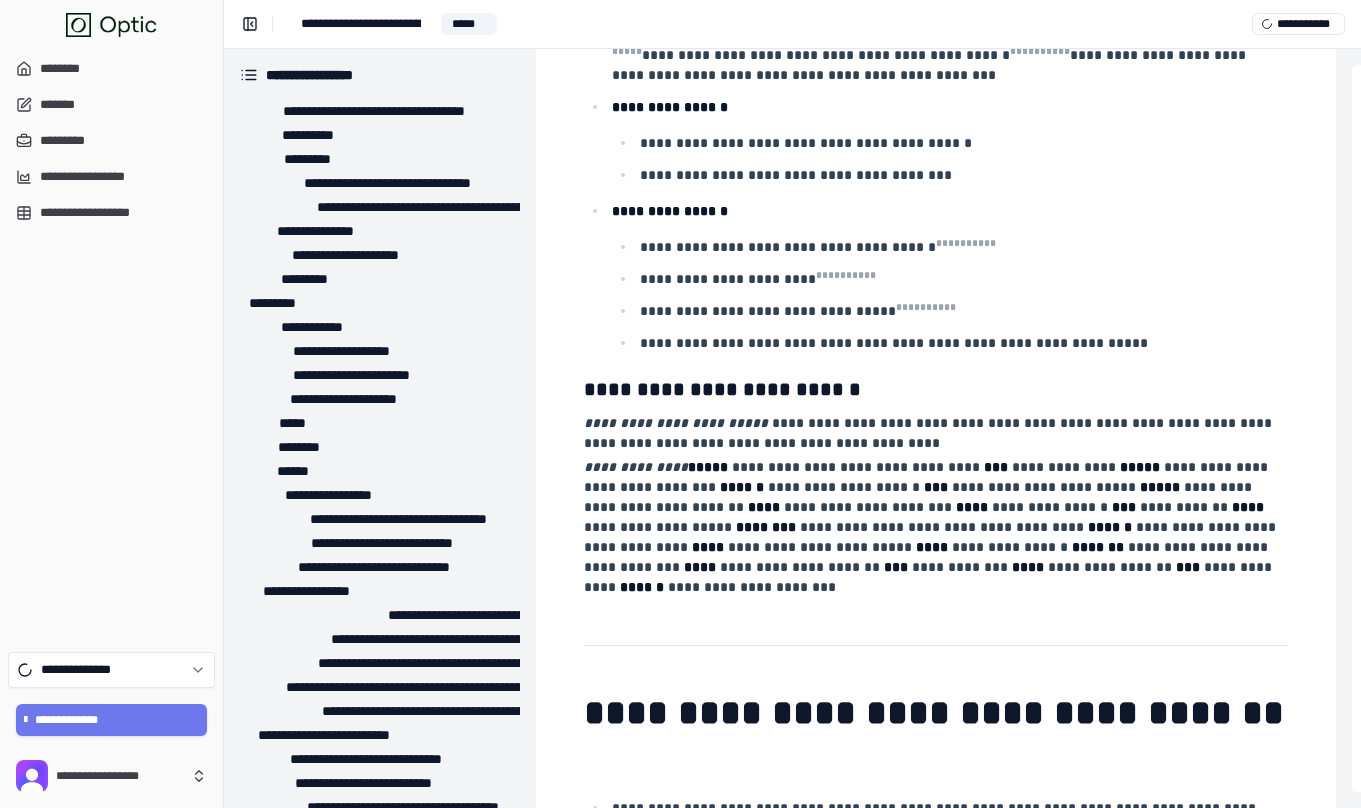 scroll, scrollTop: 27809, scrollLeft: 0, axis: vertical 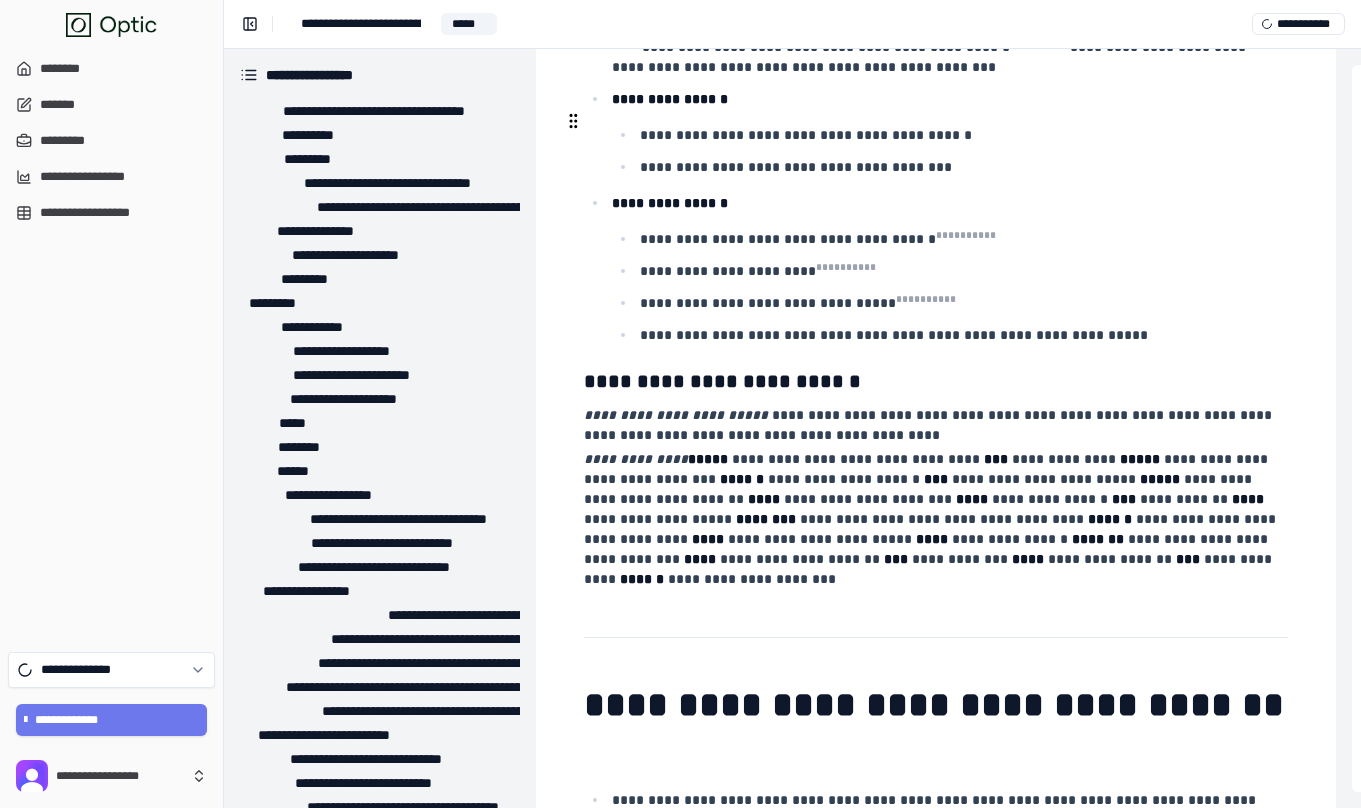 click at bounding box center (573, 121) 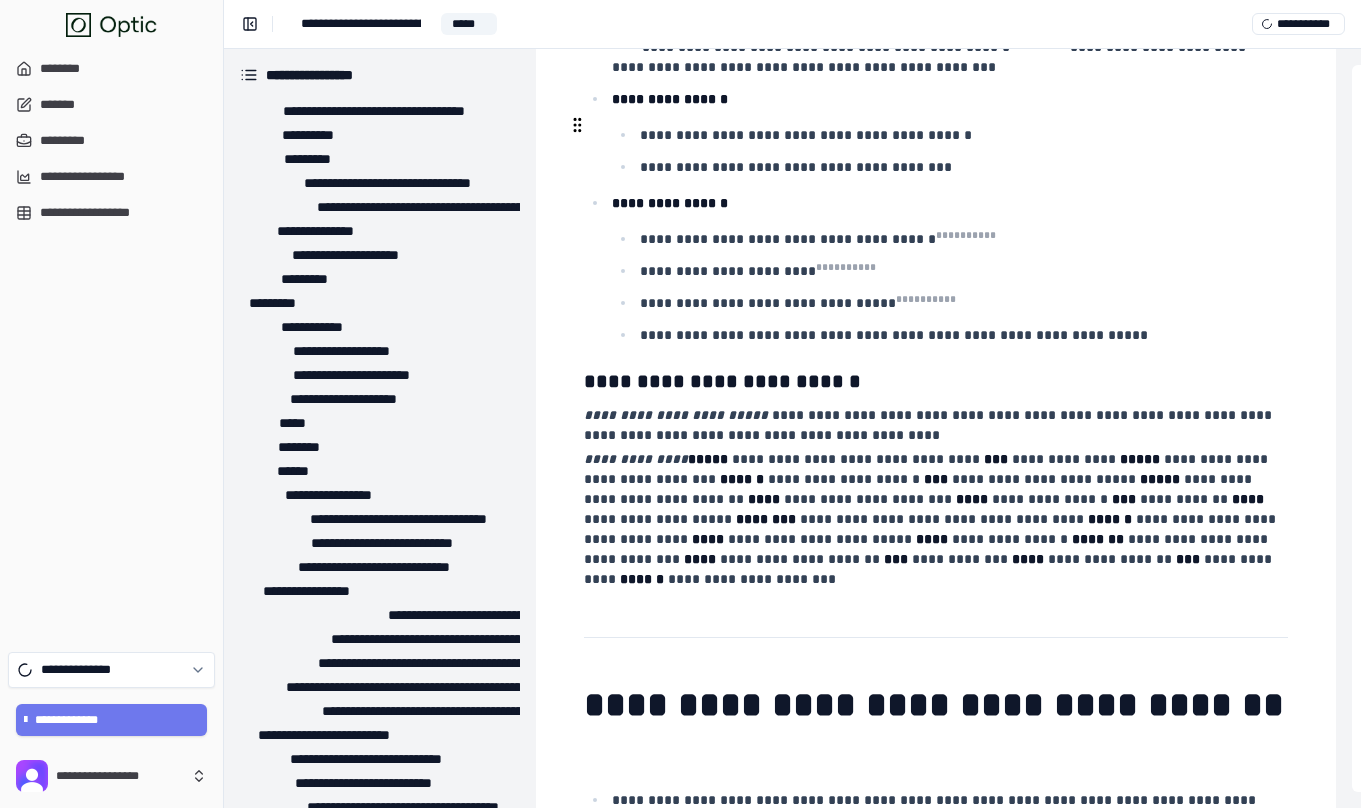 click on "**********" at bounding box center (936, 1036) 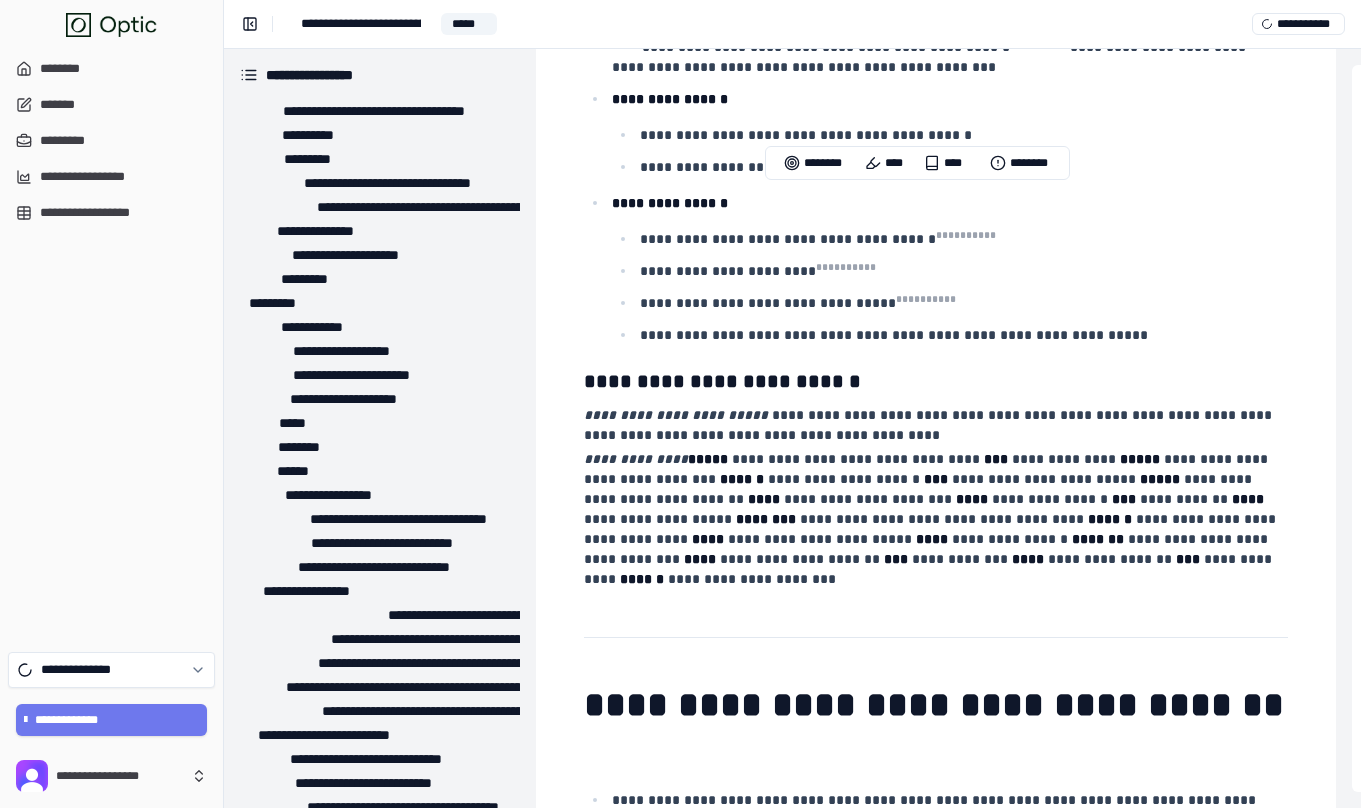 drag, startPoint x: 612, startPoint y: 197, endPoint x: 1225, endPoint y: 219, distance: 613.39465 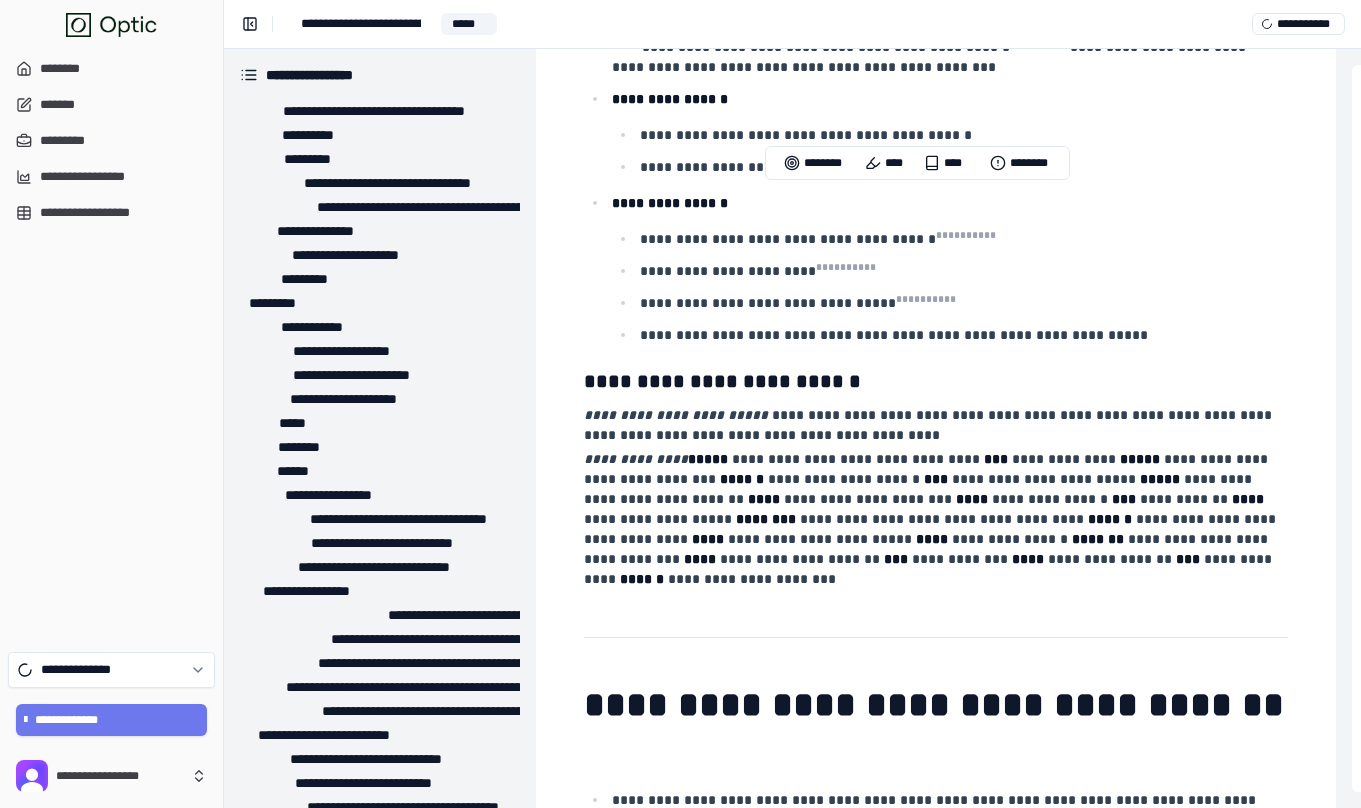 click on "**********" at bounding box center (948, 1088) 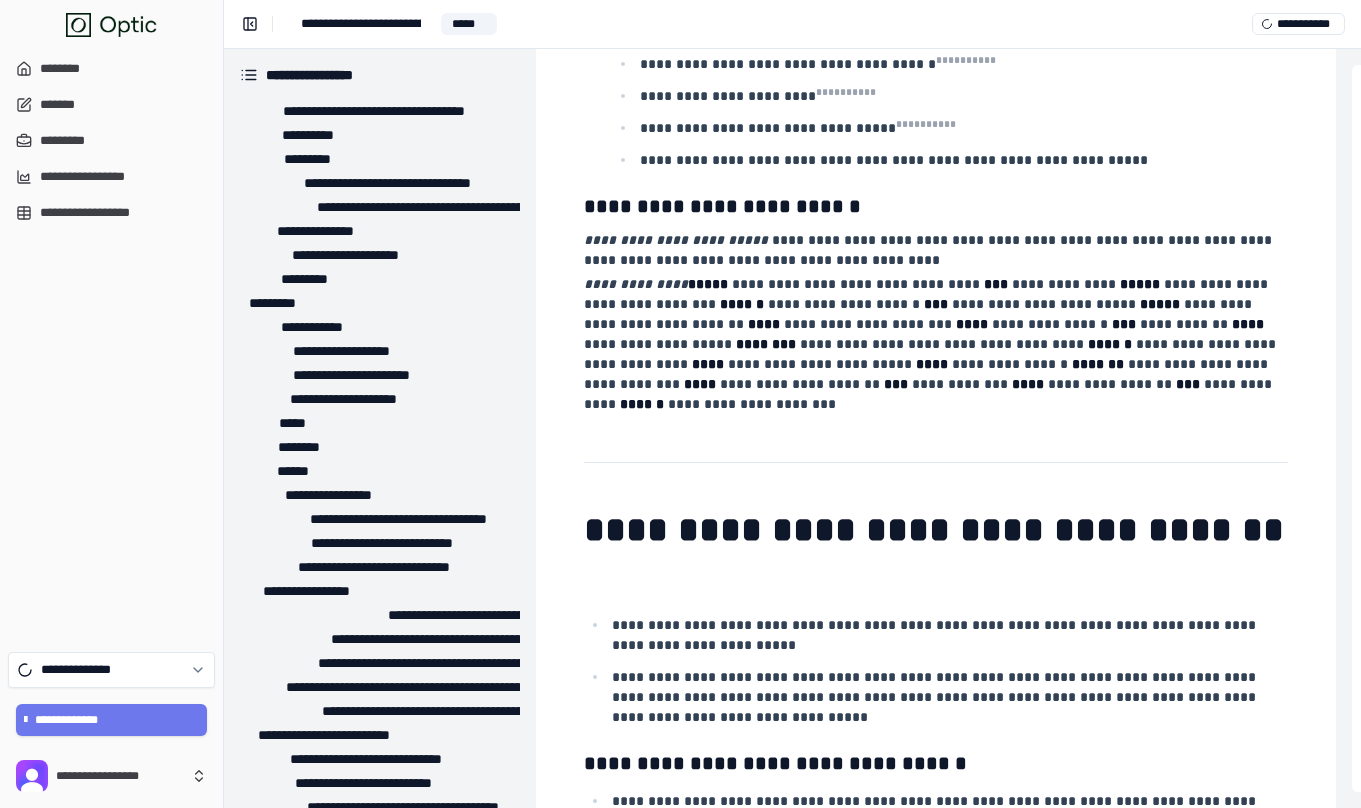scroll, scrollTop: 27982, scrollLeft: 0, axis: vertical 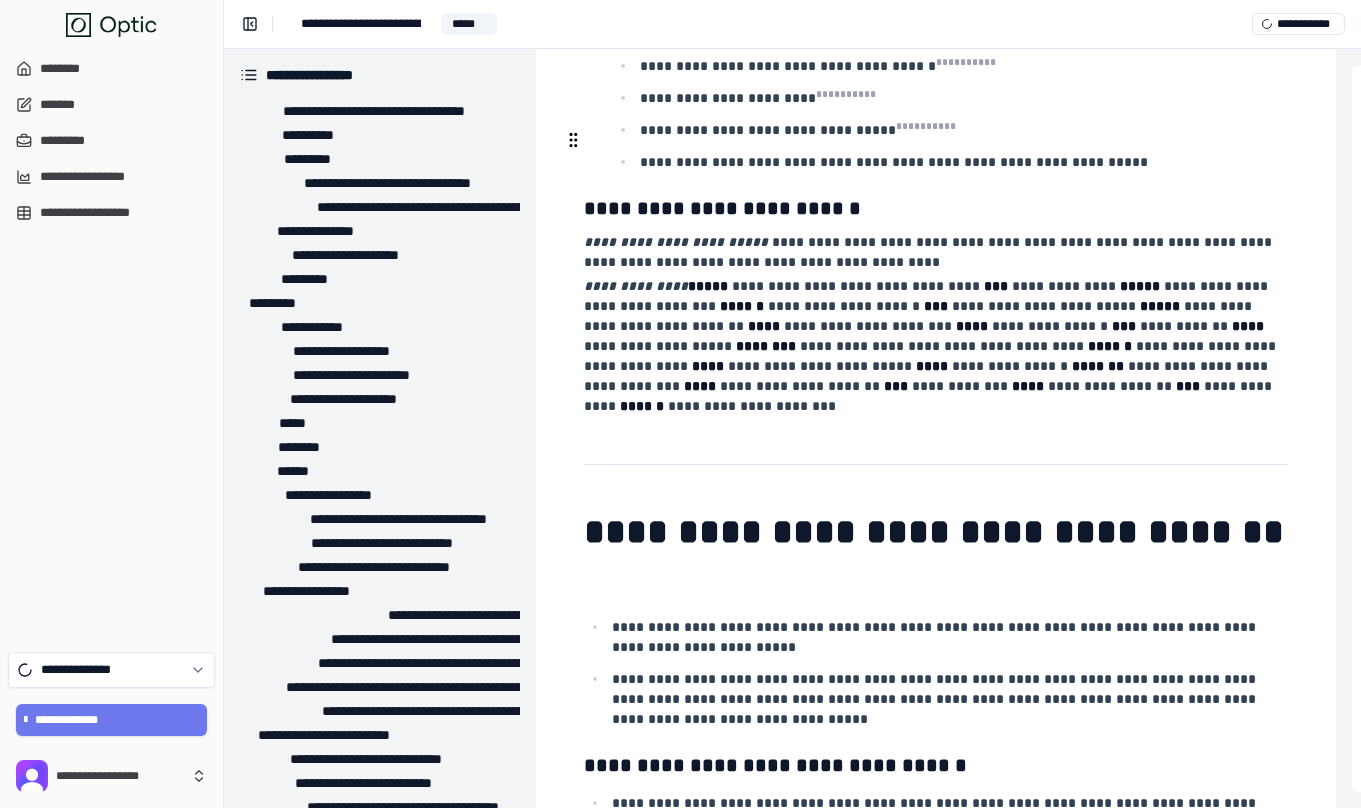drag, startPoint x: 822, startPoint y: 173, endPoint x: 674, endPoint y: 181, distance: 148.21606 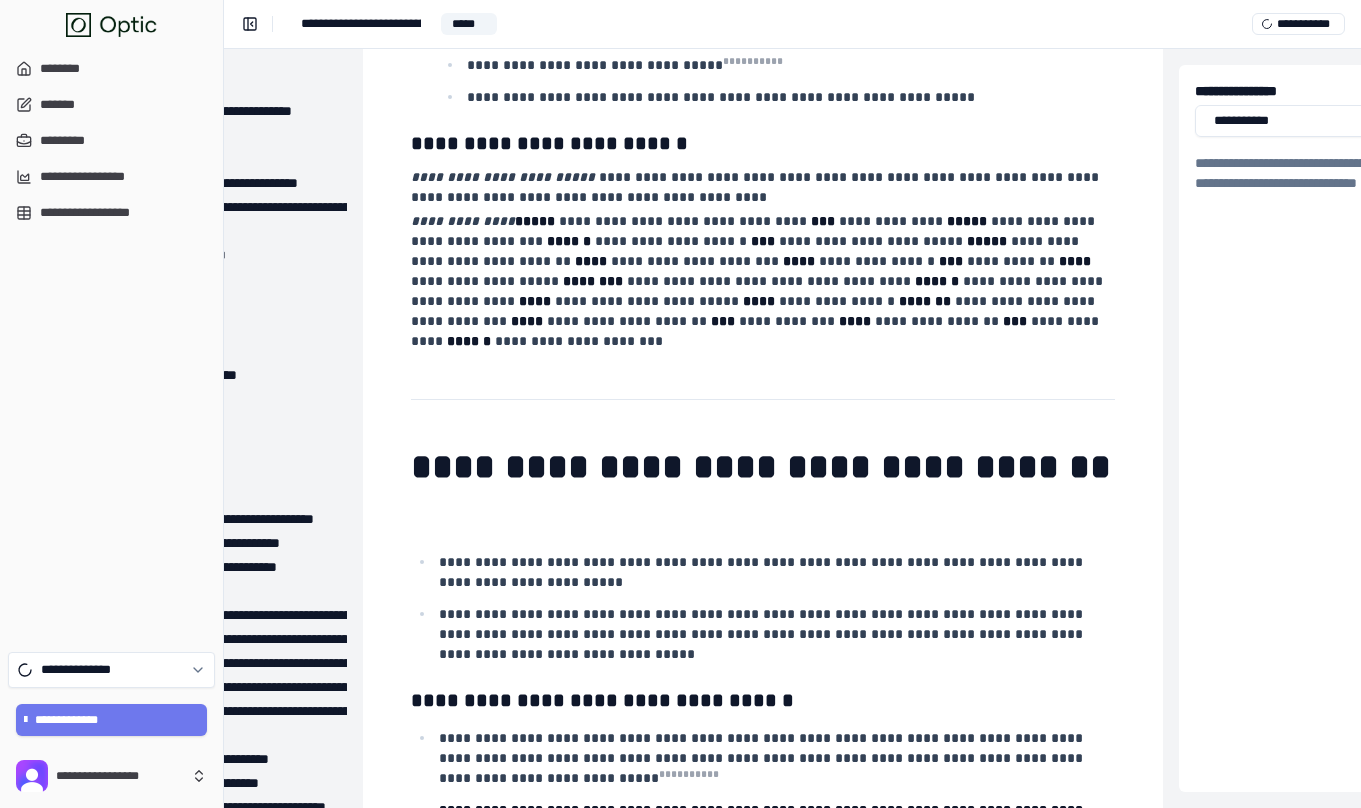 scroll, scrollTop: 28016, scrollLeft: 173, axis: both 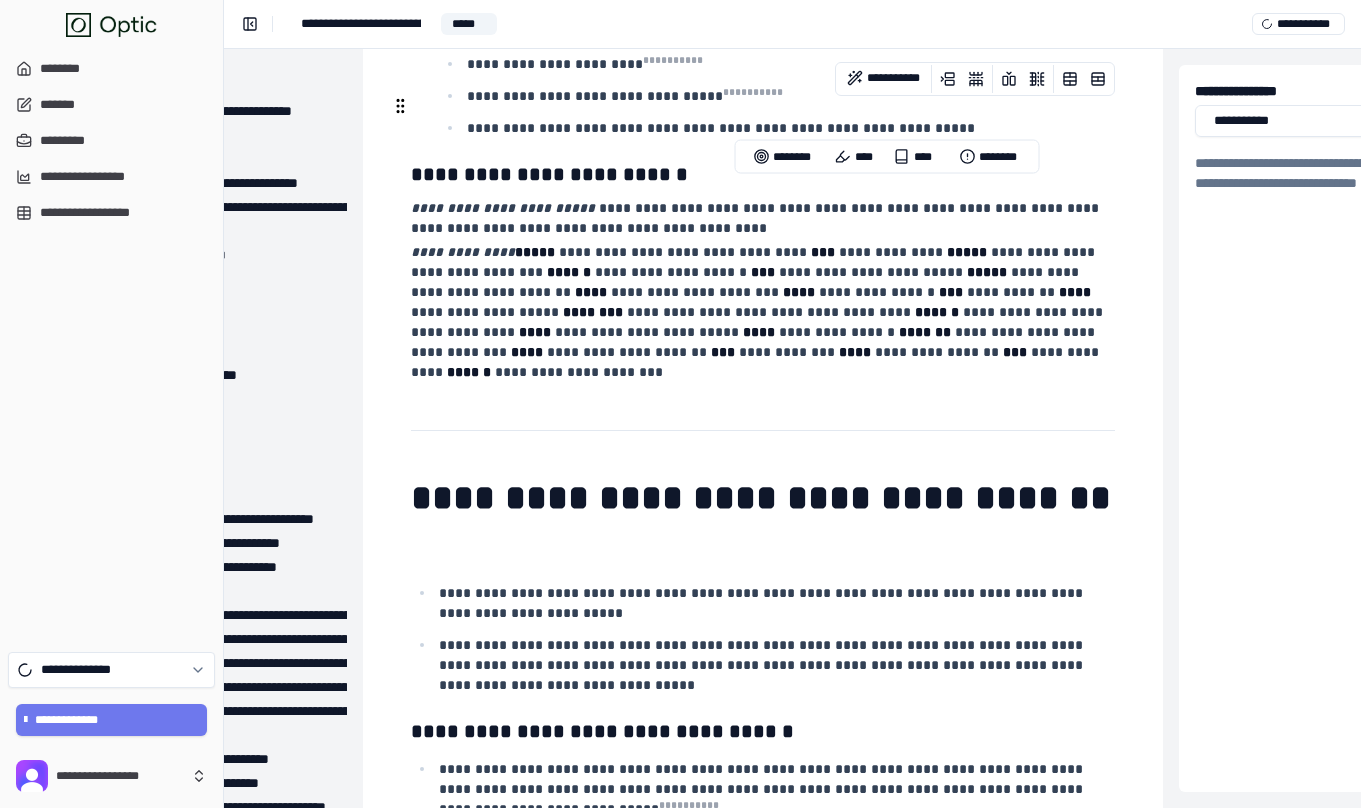 drag, startPoint x: 850, startPoint y: 192, endPoint x: 924, endPoint y: 295, distance: 126.82665 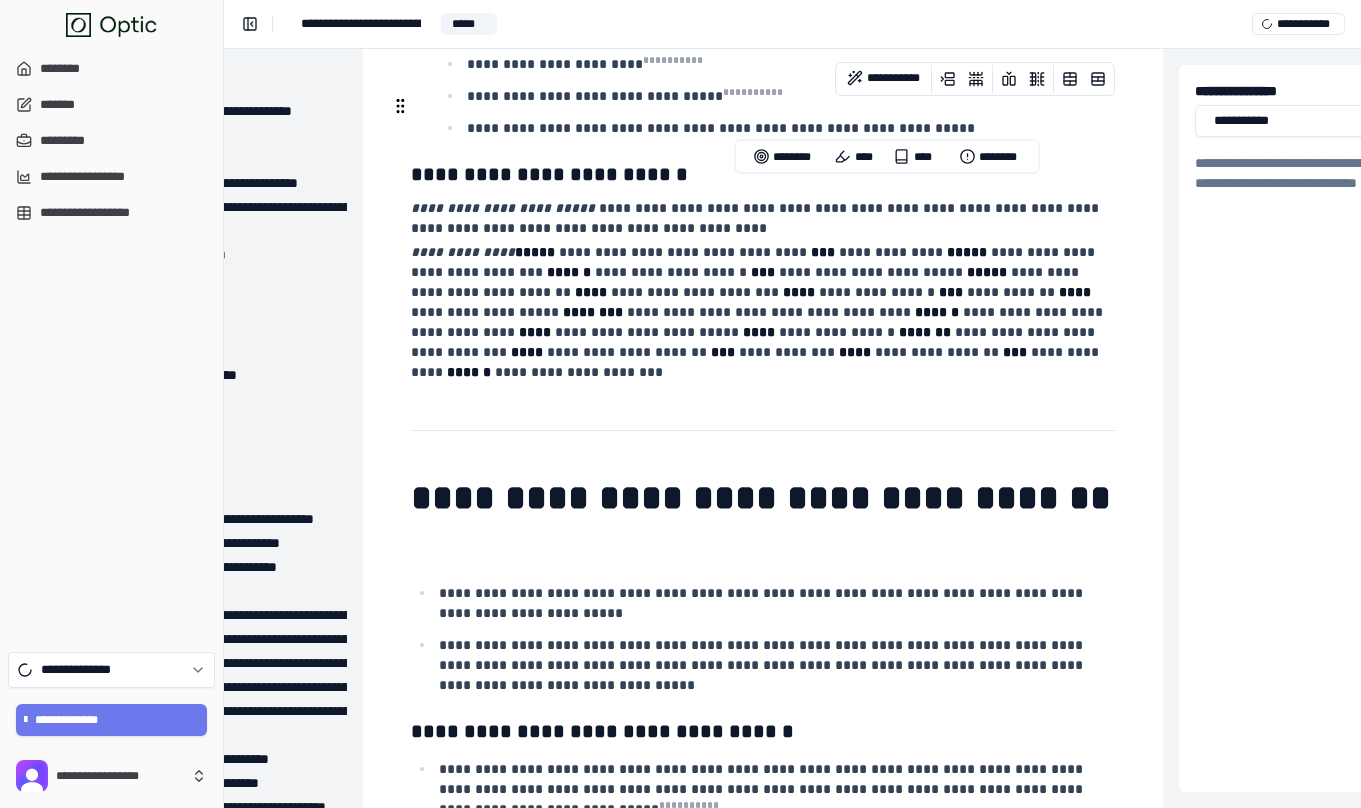 click on "**********" at bounding box center (974, 1091) 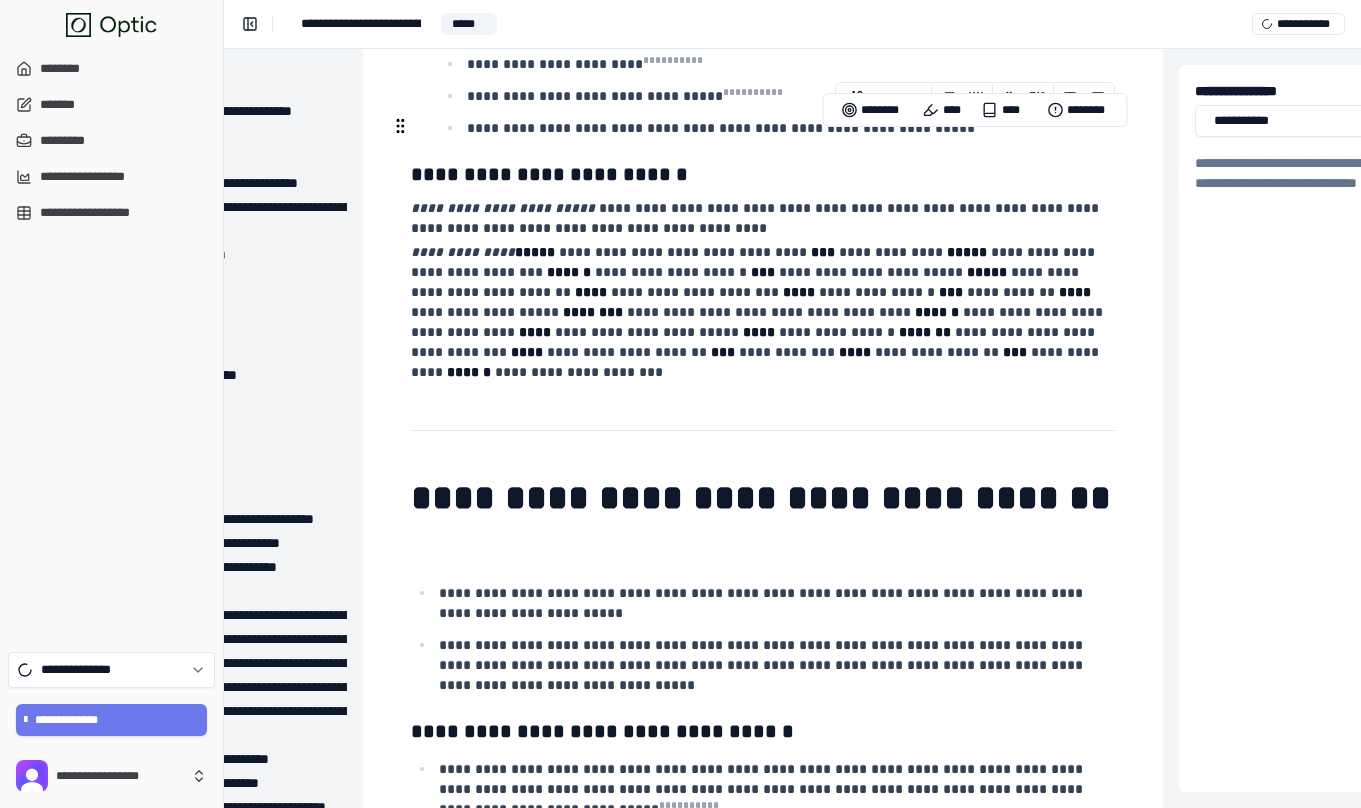 drag, startPoint x: 928, startPoint y: 292, endPoint x: 857, endPoint y: 150, distance: 158.76083 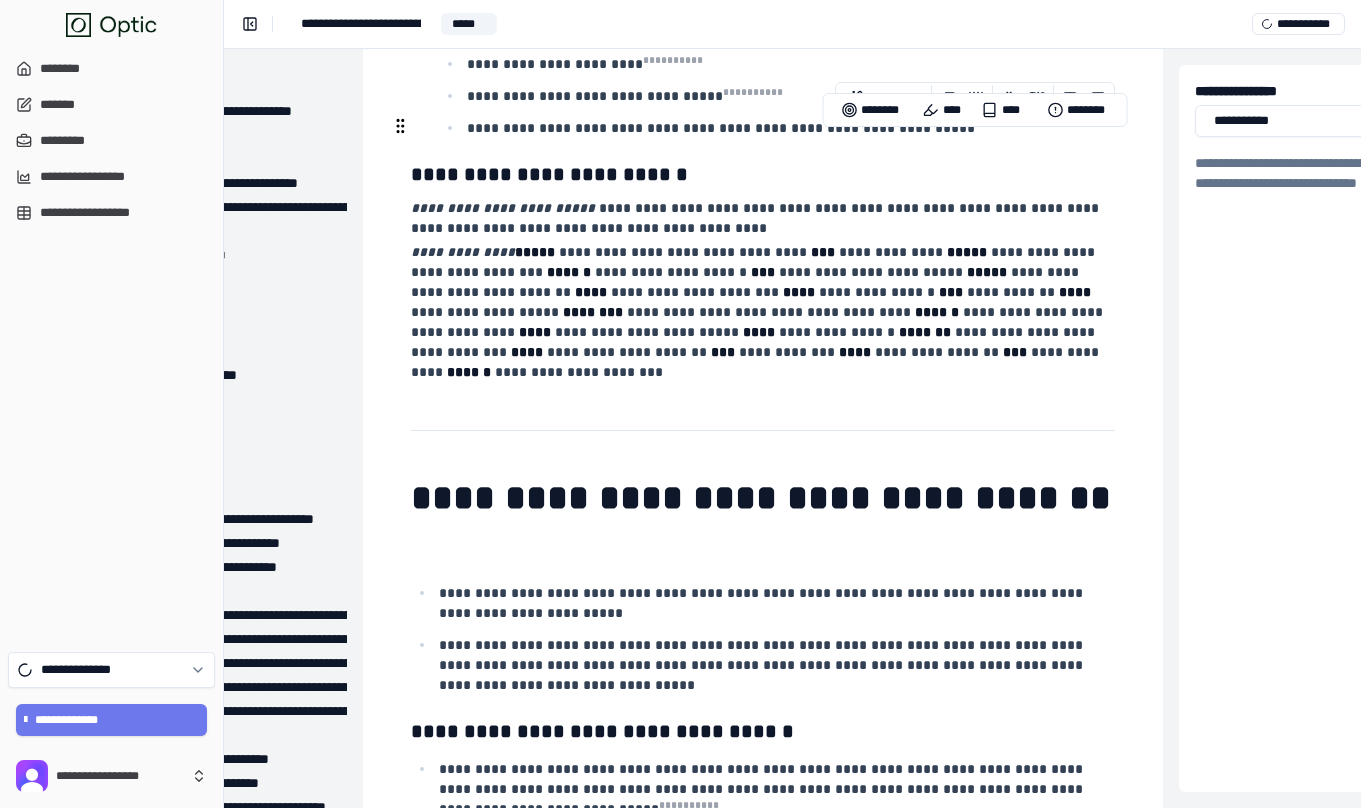 click on "**********" at bounding box center (763, 1410) 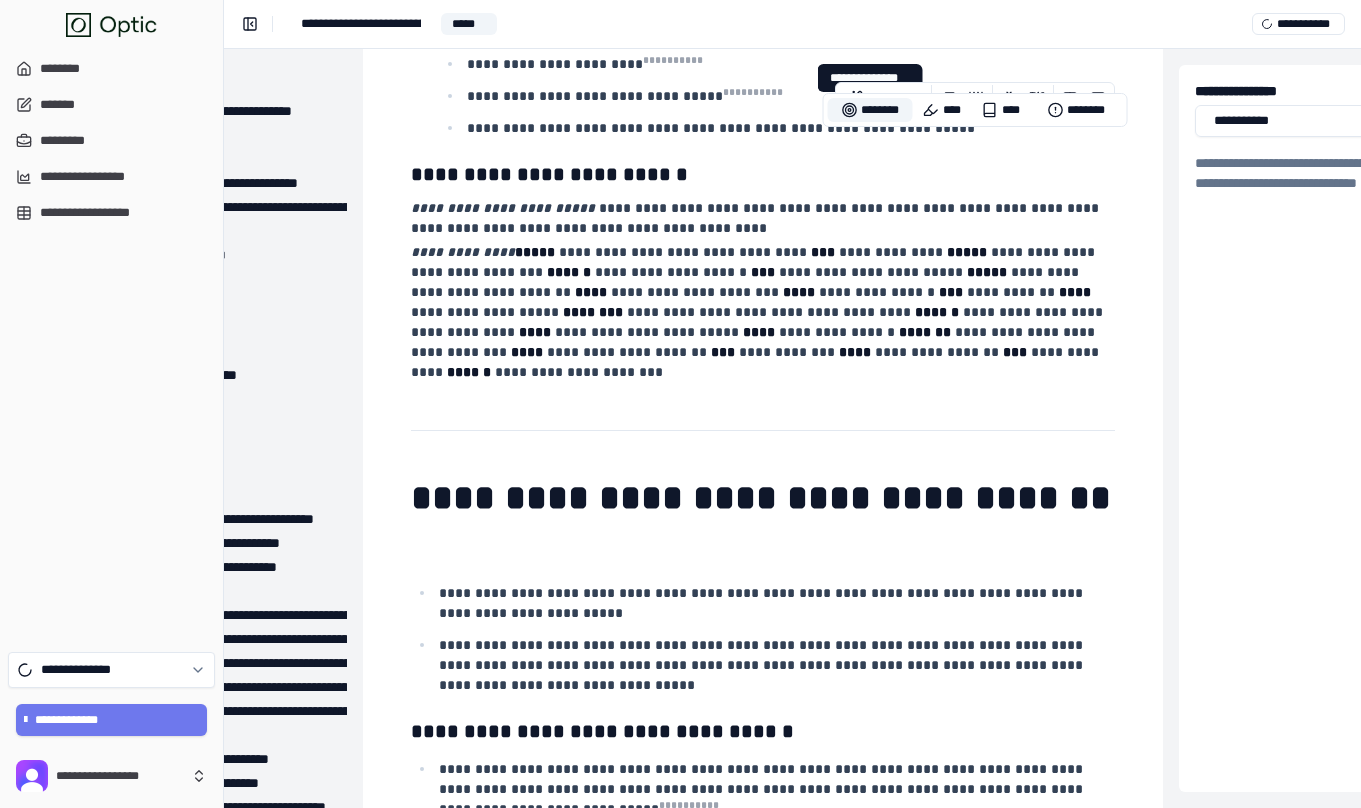 click on "********" at bounding box center (870, 110) 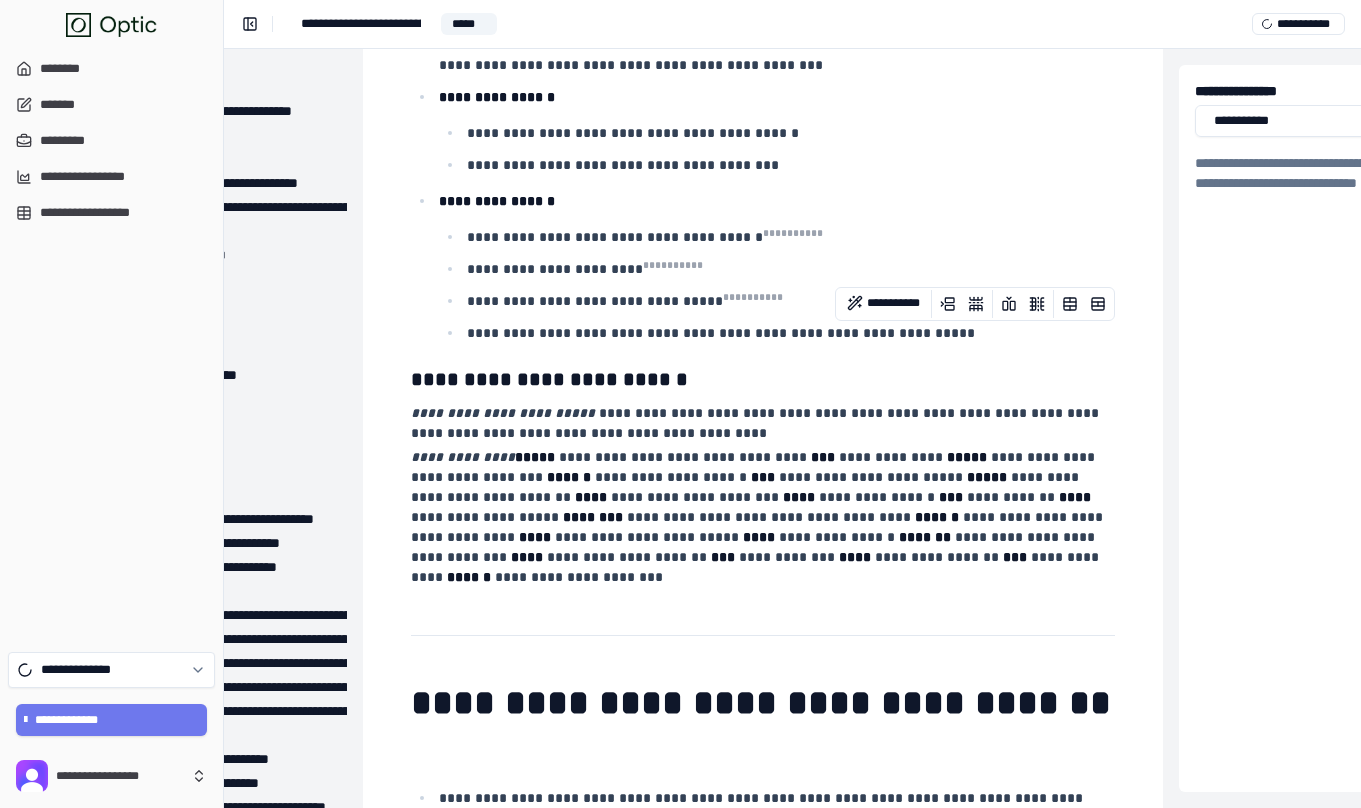 scroll, scrollTop: 27812, scrollLeft: 173, axis: both 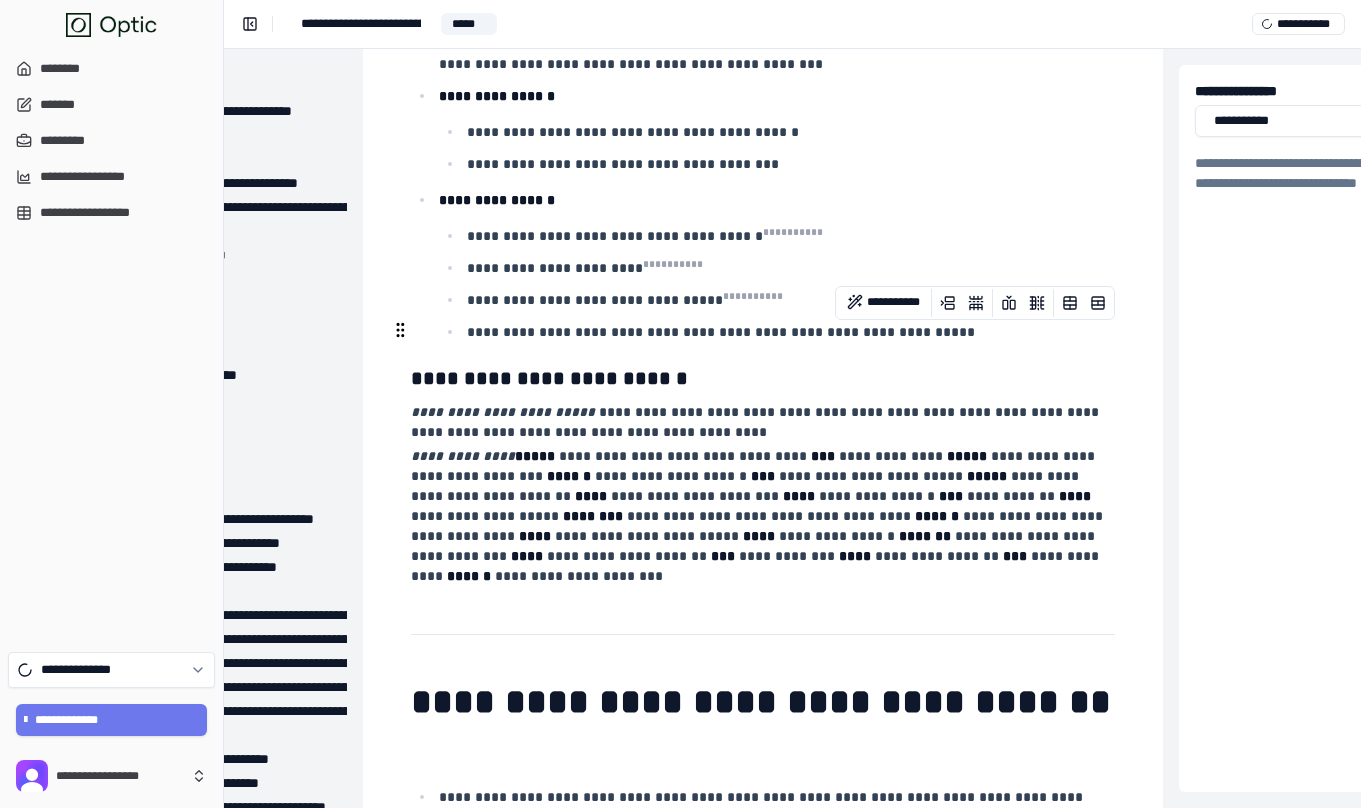 drag, startPoint x: 852, startPoint y: 440, endPoint x: 908, endPoint y: 539, distance: 113.74094 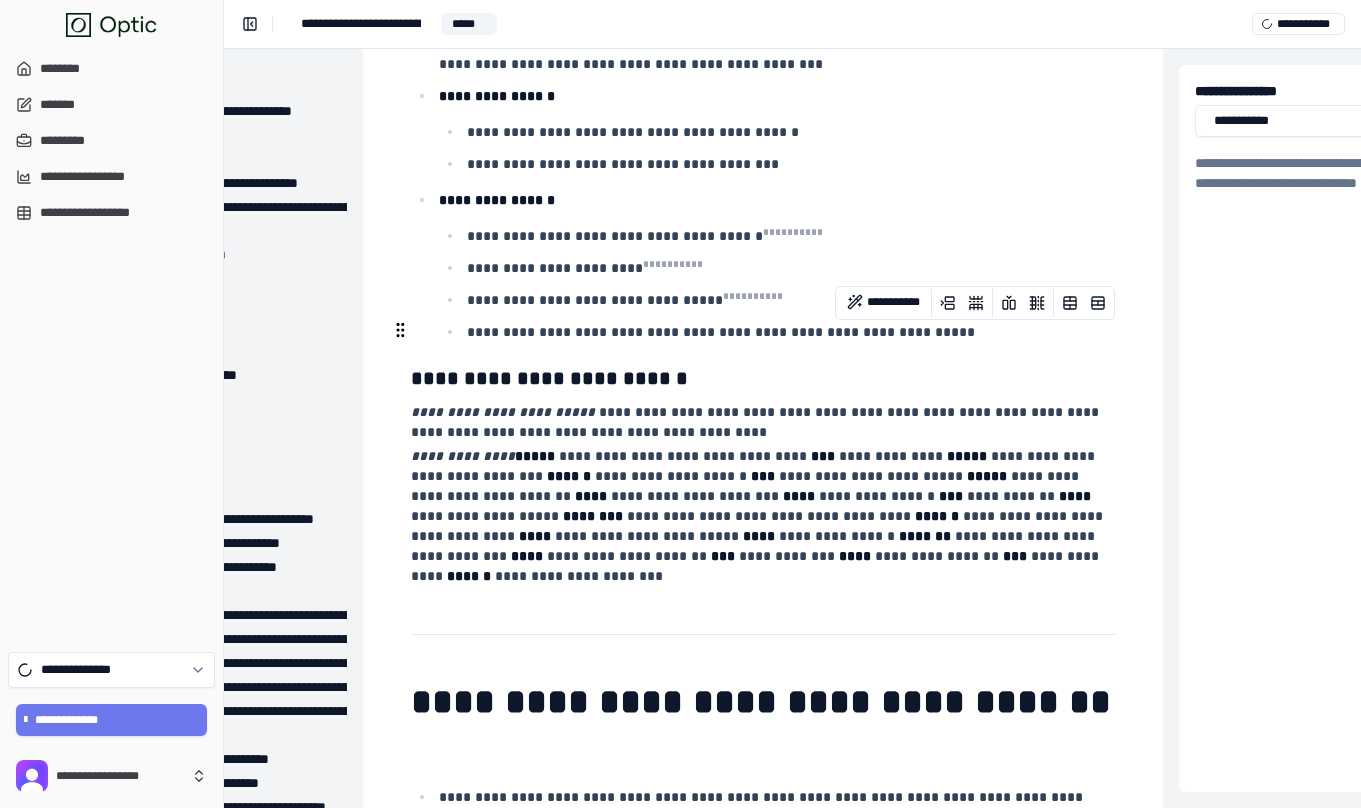 click on "**********" at bounding box center (974, 1319) 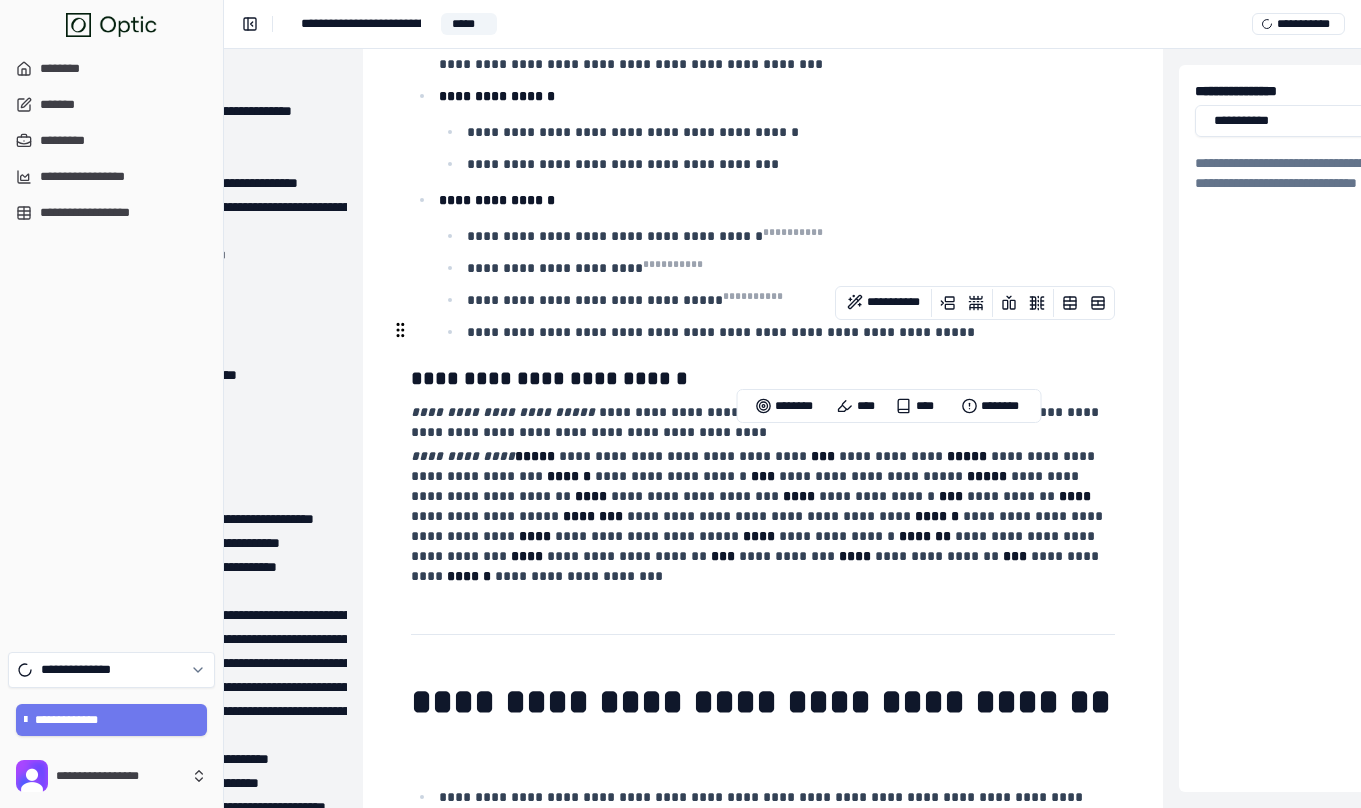 drag, startPoint x: 929, startPoint y: 549, endPoint x: 851, endPoint y: 438, distance: 135.66502 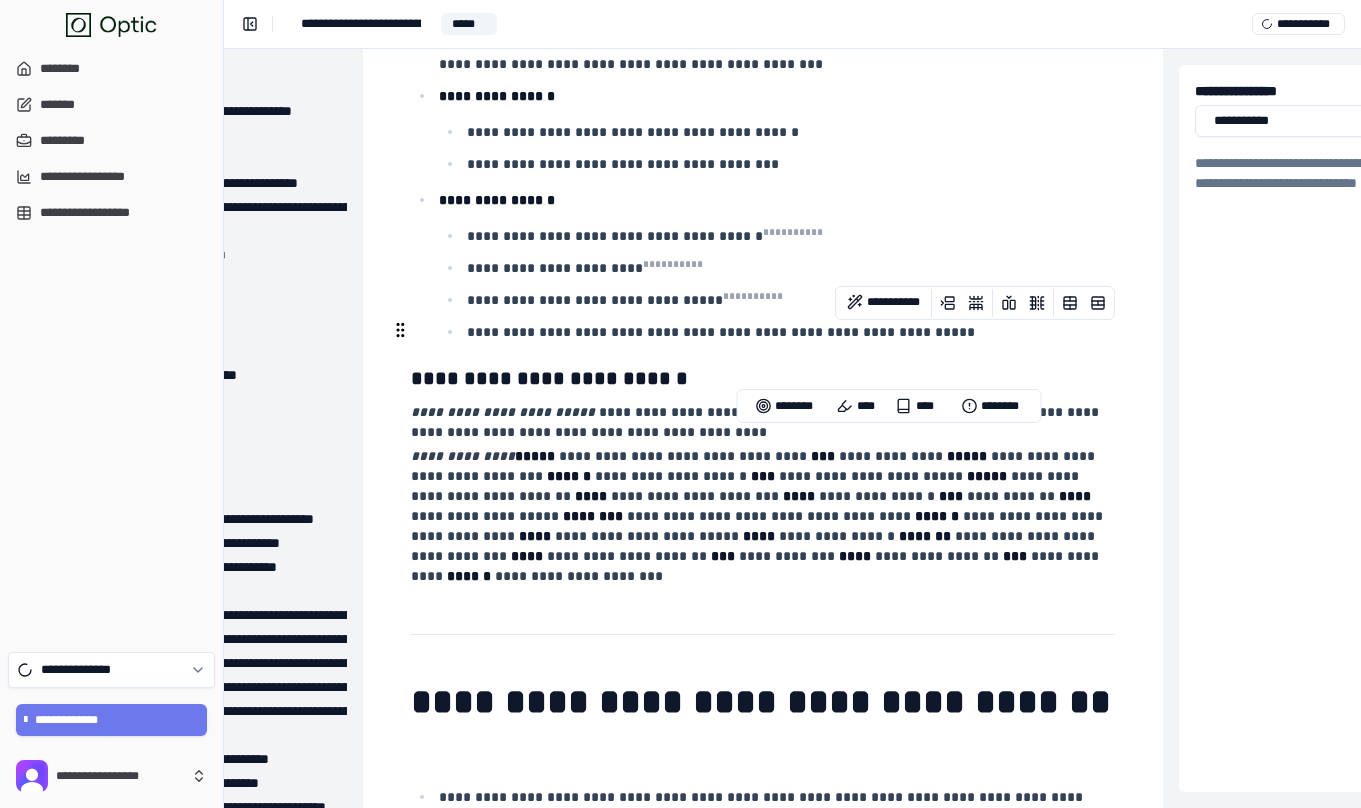 click on "**********" at bounding box center (974, 1319) 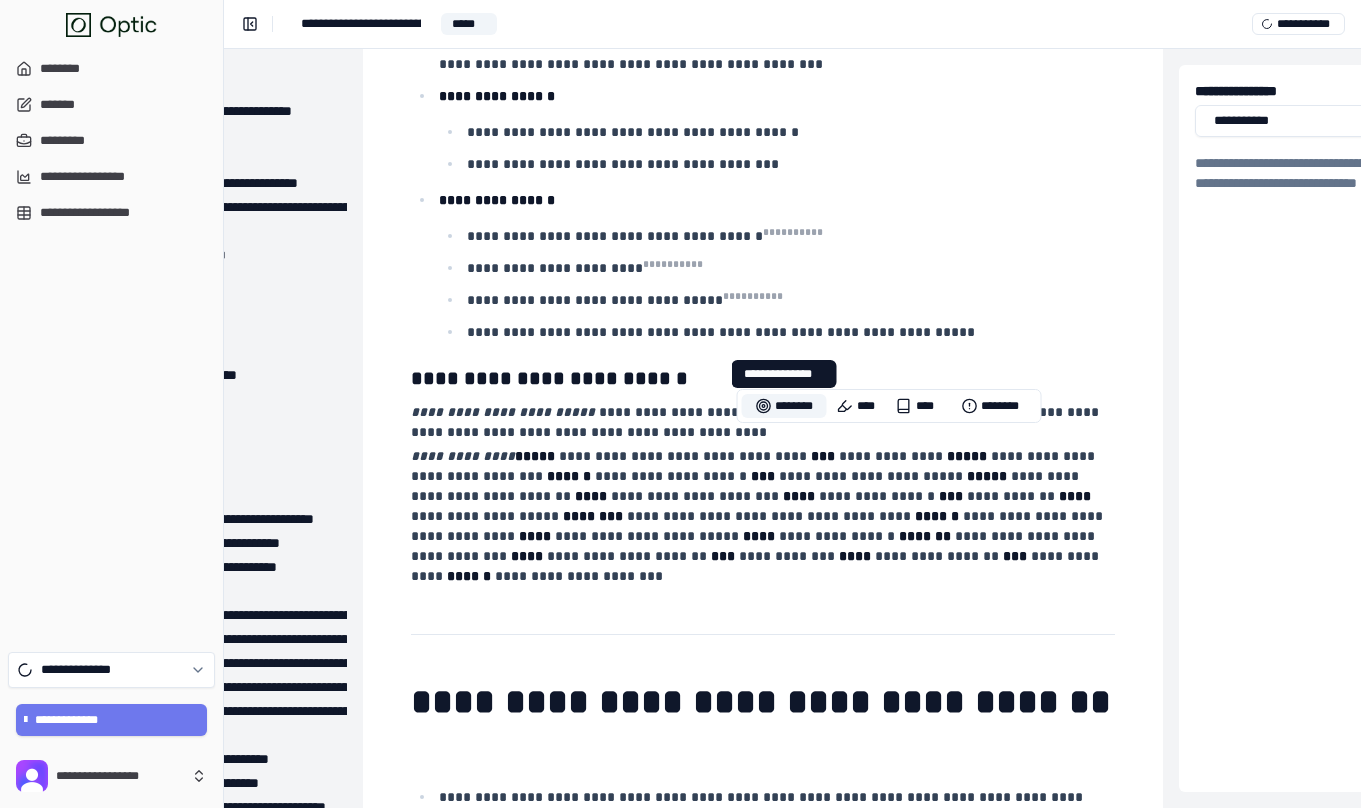 click on "********" at bounding box center (784, 406) 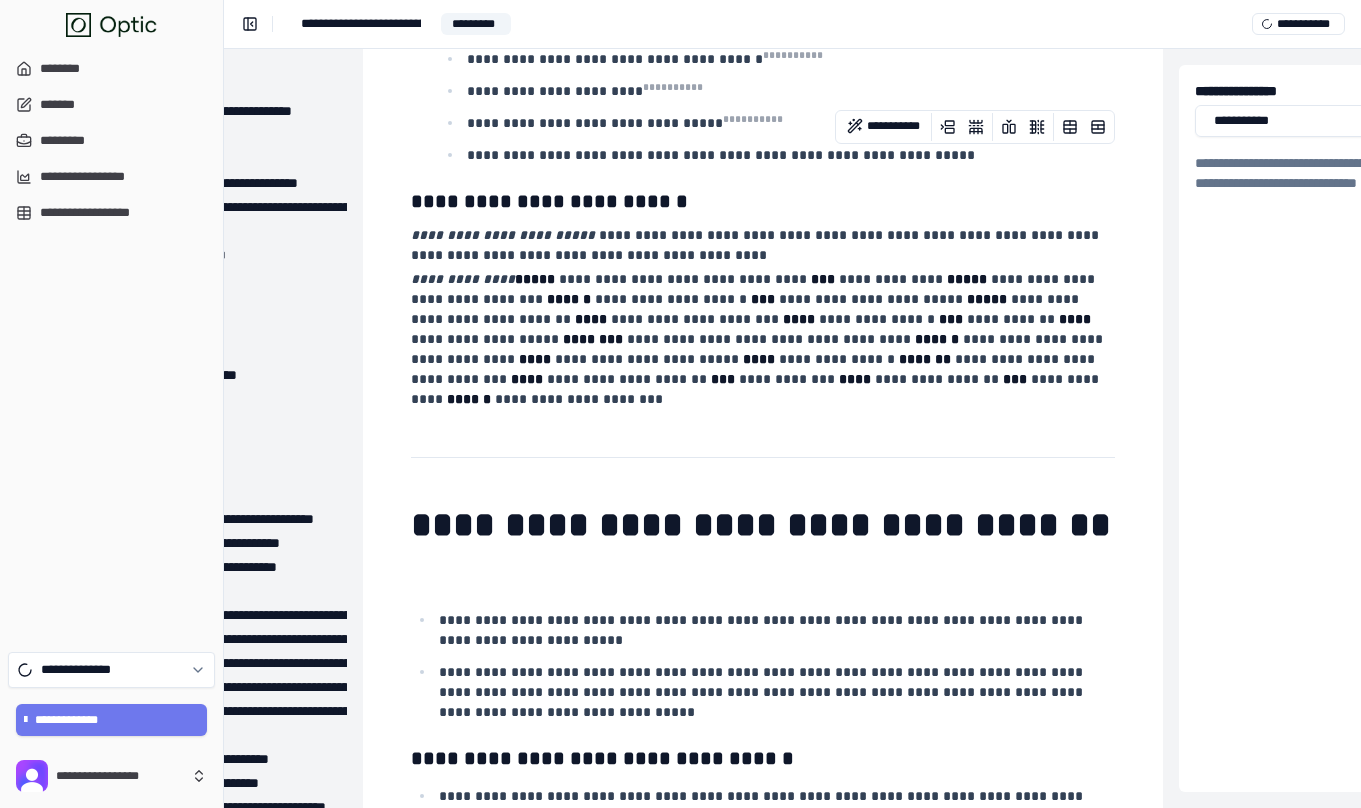 scroll, scrollTop: 27988, scrollLeft: 173, axis: both 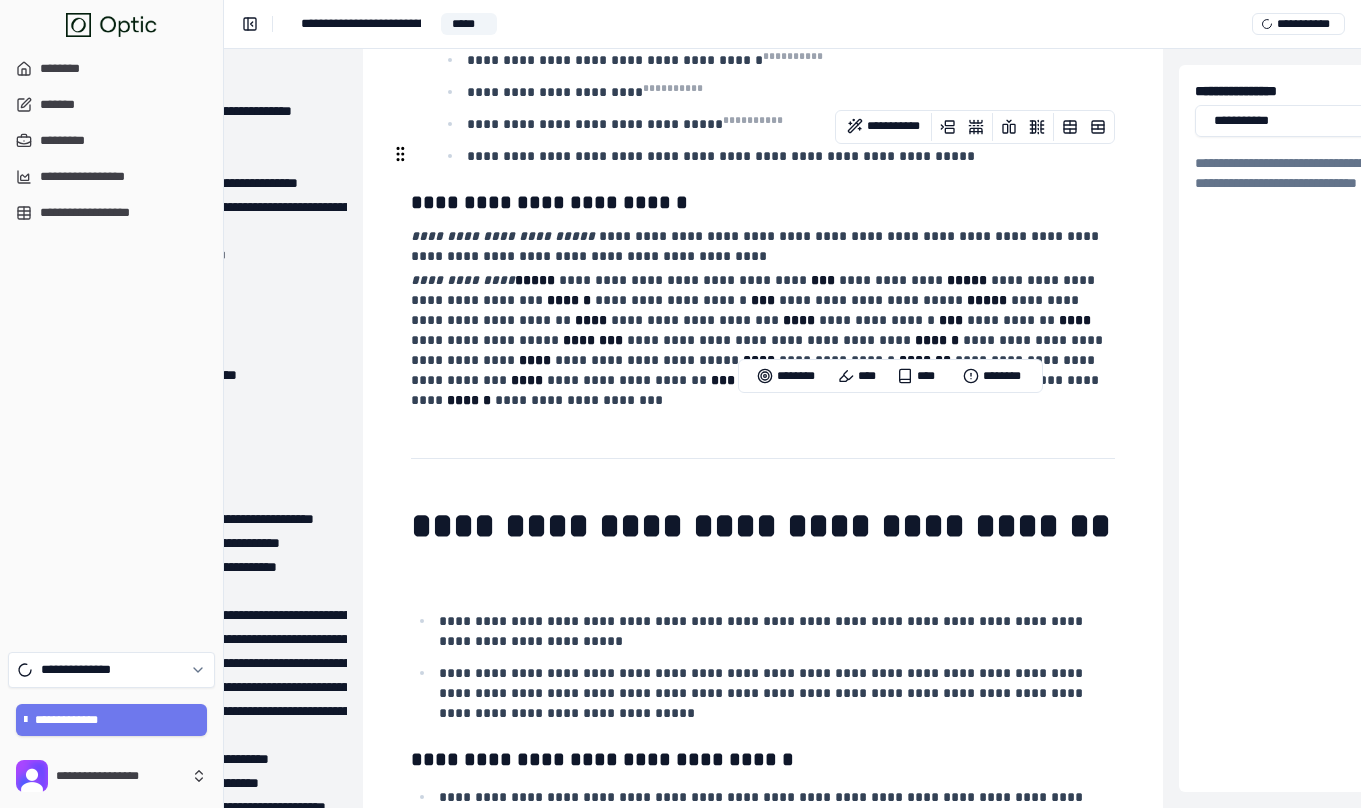 drag, startPoint x: 851, startPoint y: 412, endPoint x: 933, endPoint y: 489, distance: 112.48556 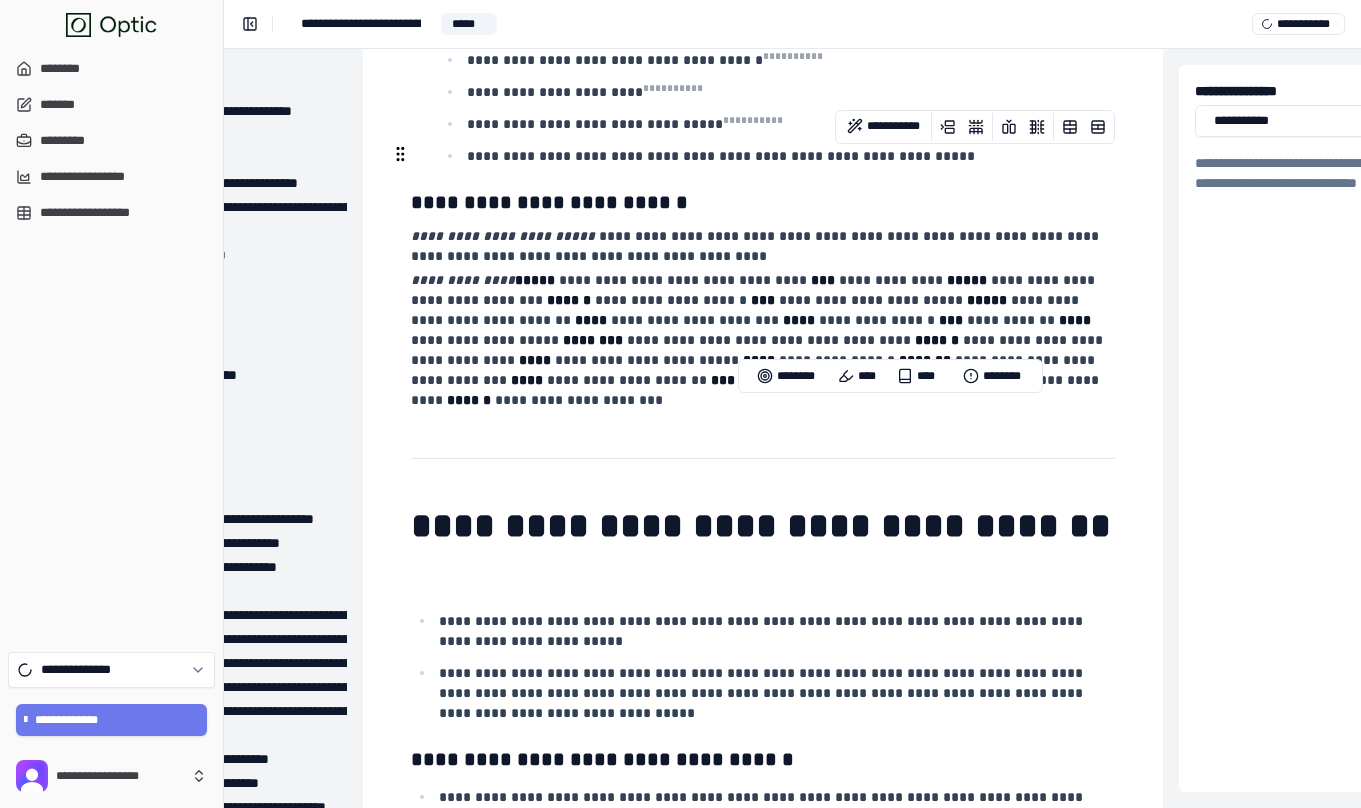 click on "**********" at bounding box center [974, 1278] 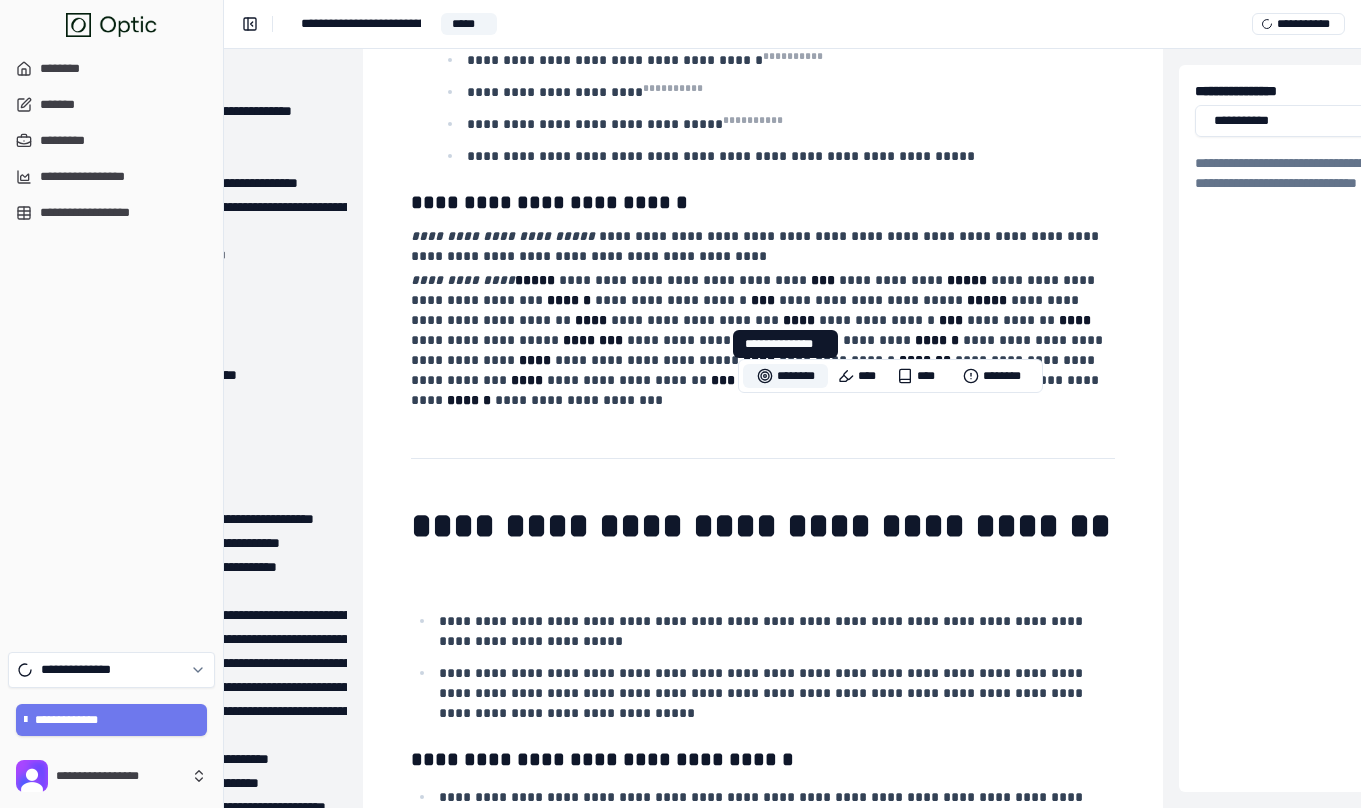 click on "********" at bounding box center (785, 376) 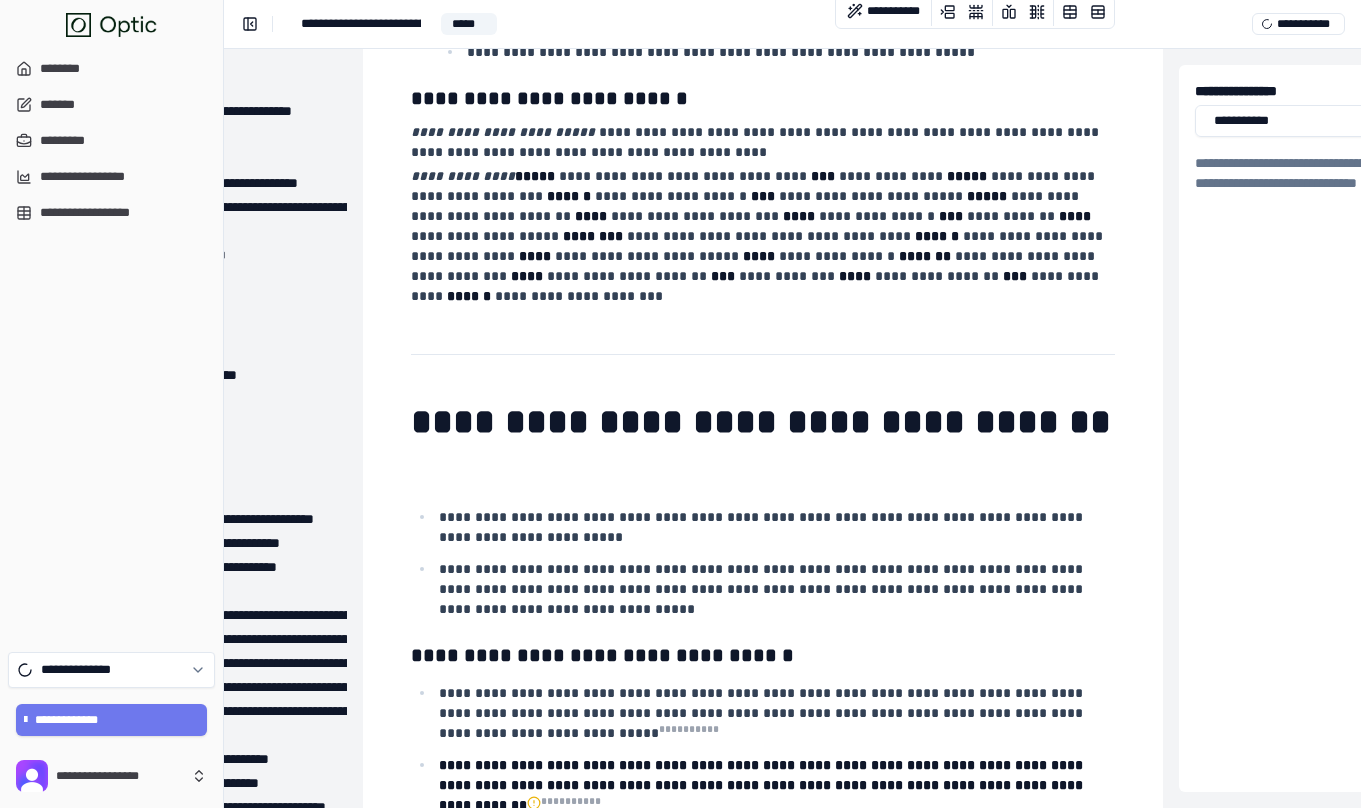 scroll, scrollTop: 28085, scrollLeft: 173, axis: both 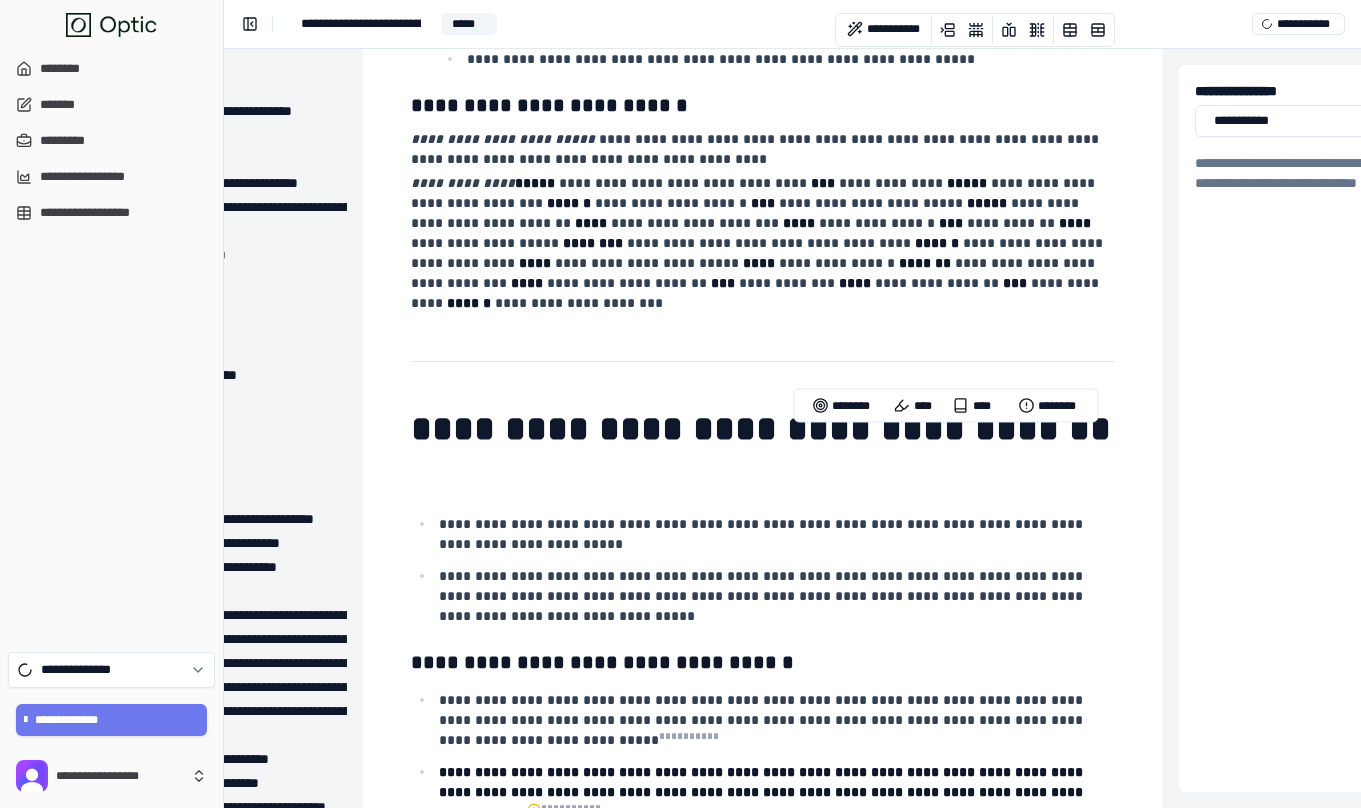 drag, startPoint x: 849, startPoint y: 441, endPoint x: 1046, endPoint y: 519, distance: 211.87968 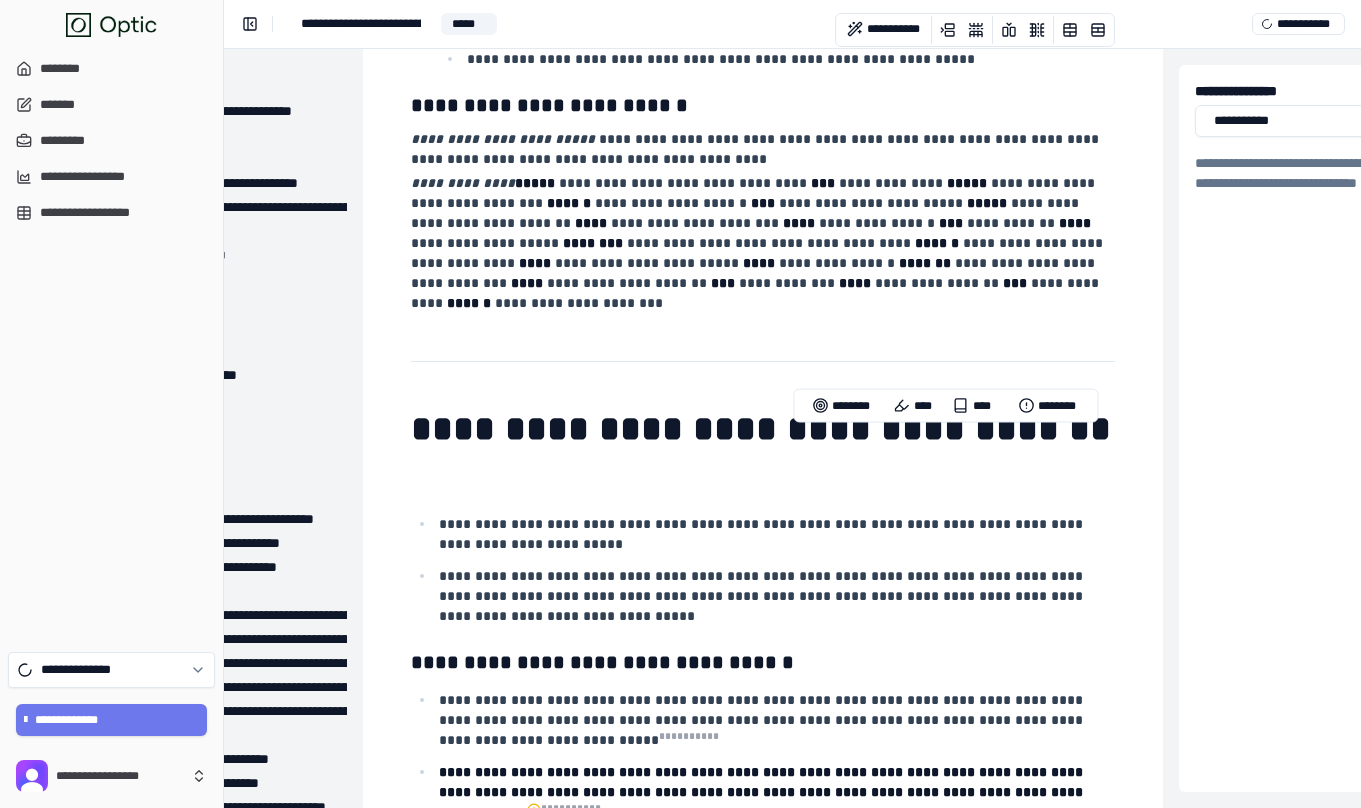 click on "**********" at bounding box center (974, 1306) 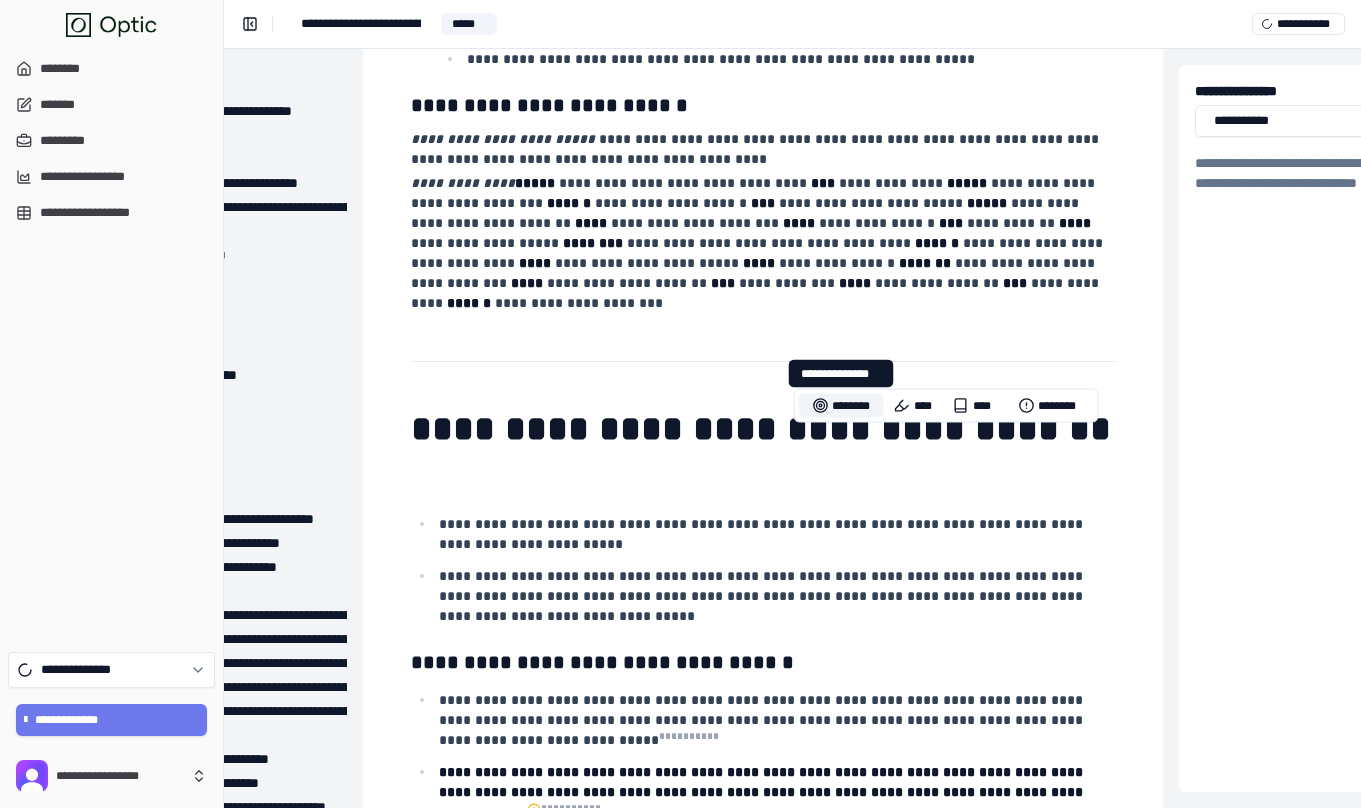 click on "********" at bounding box center (841, 406) 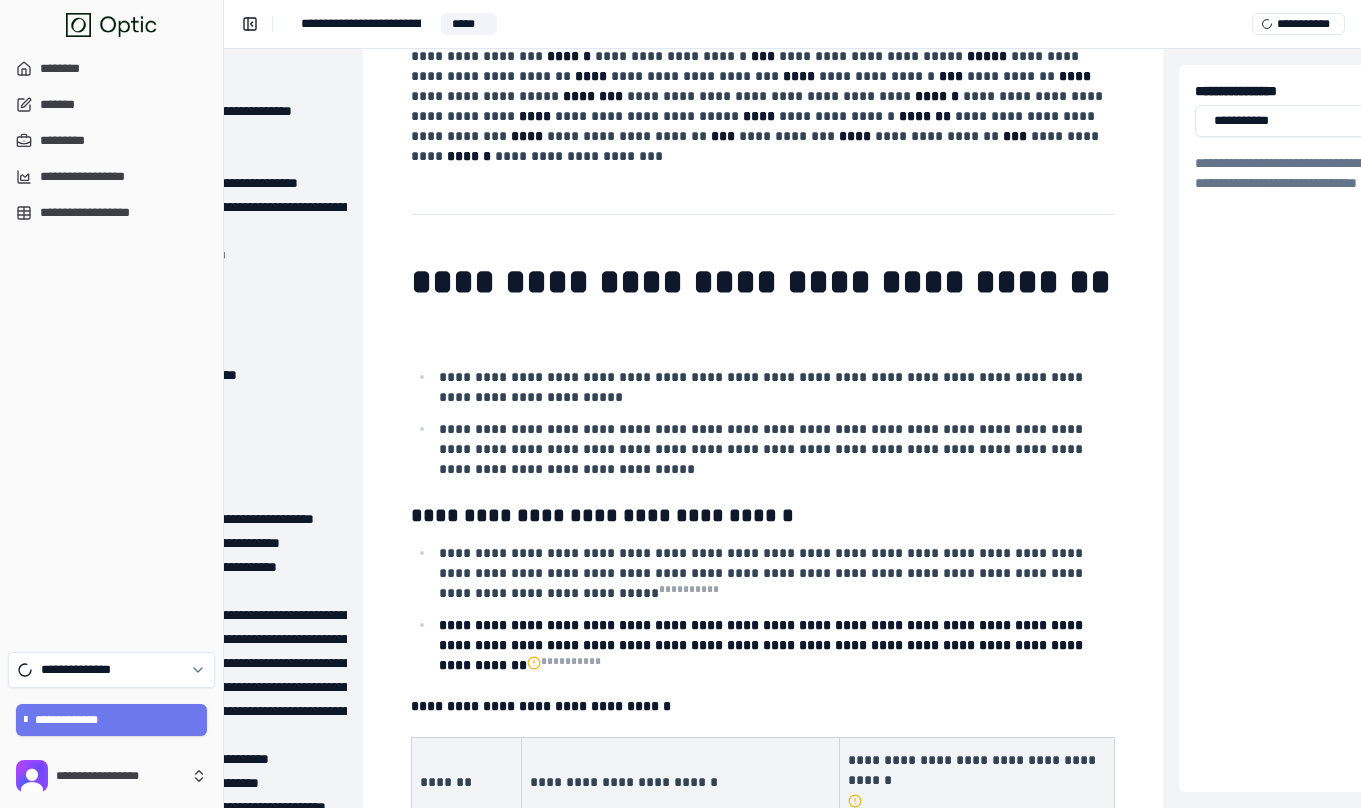 scroll, scrollTop: 28236, scrollLeft: 173, axis: both 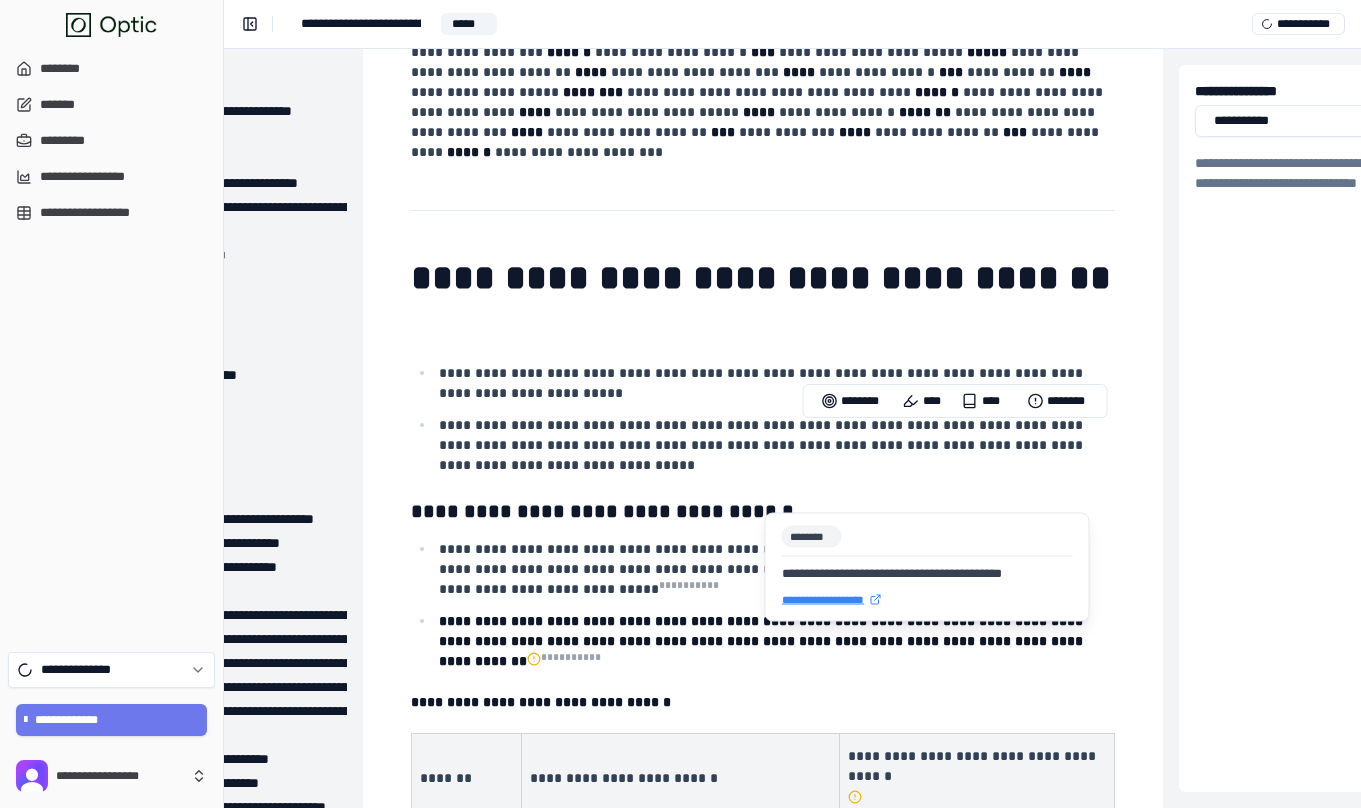 drag, startPoint x: 851, startPoint y: 436, endPoint x: 1061, endPoint y: 496, distance: 218.40329 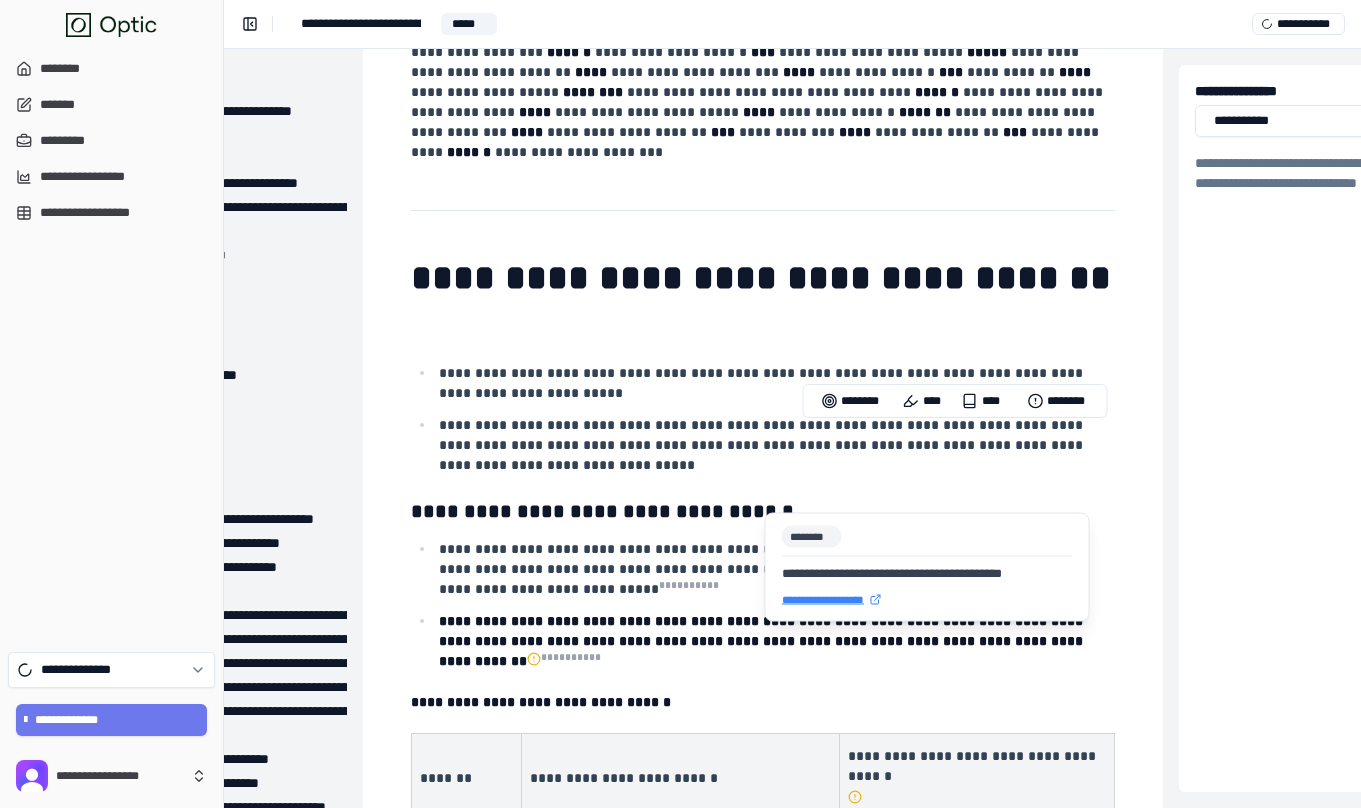 click on "**********" at bounding box center (975, 1270) 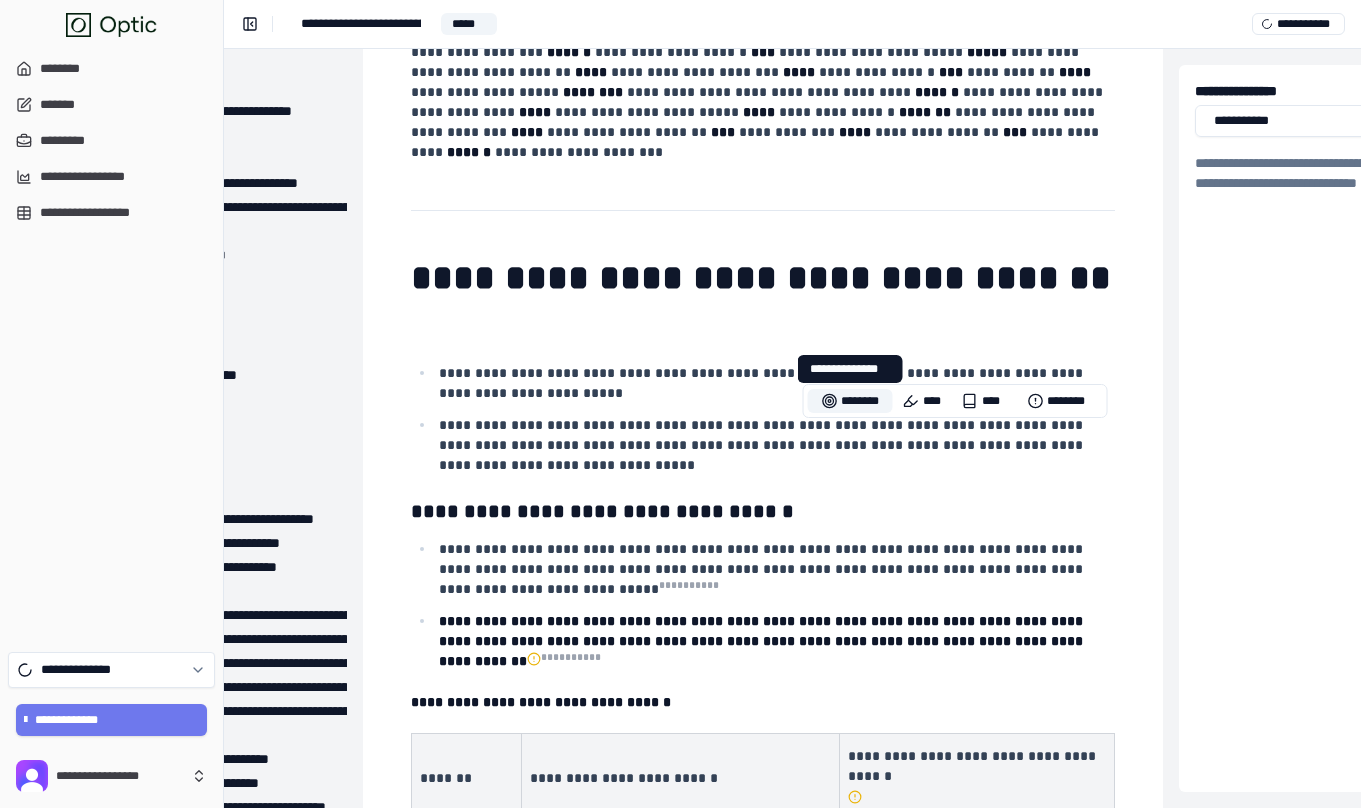 click on "********" at bounding box center [850, 401] 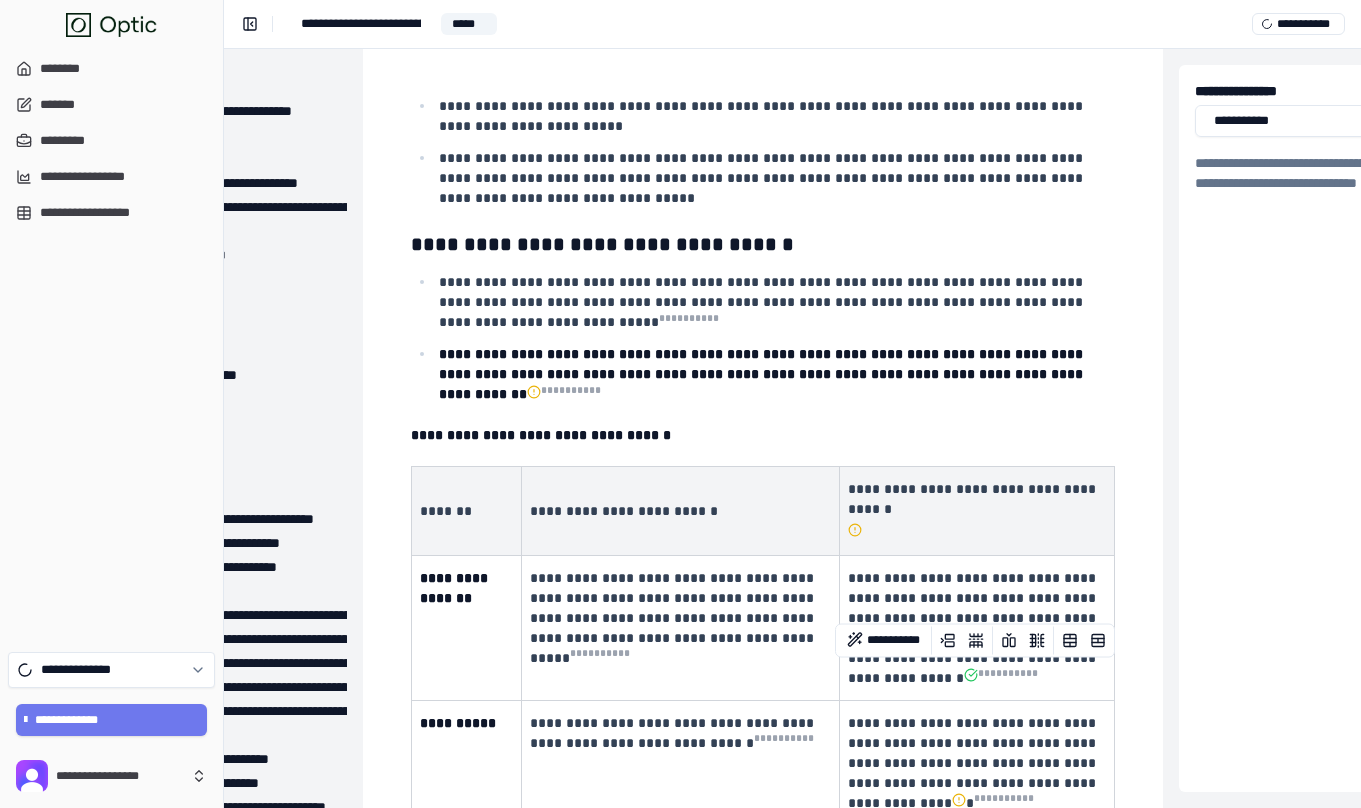 scroll, scrollTop: 28511, scrollLeft: 173, axis: both 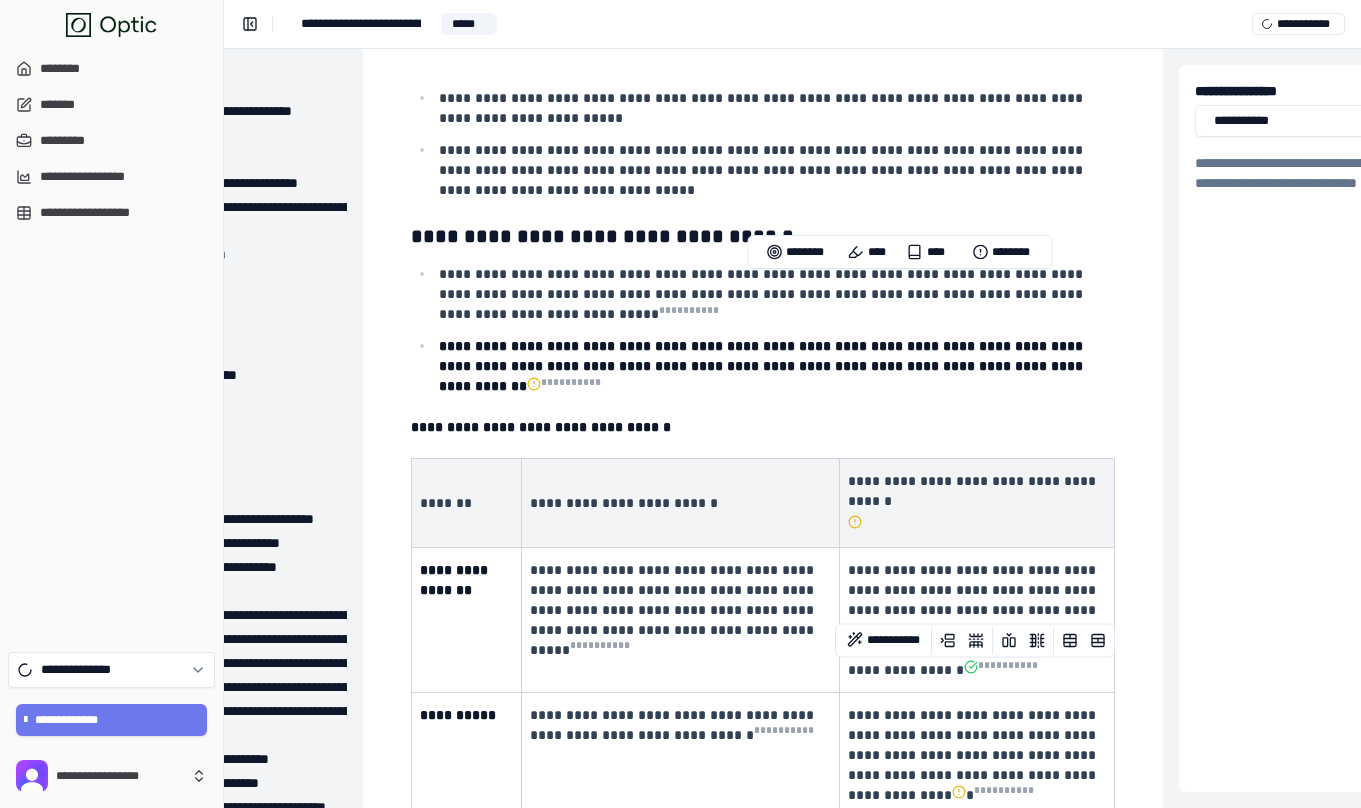 drag, startPoint x: 850, startPoint y: 286, endPoint x: 951, endPoint y: 431, distance: 176.7088 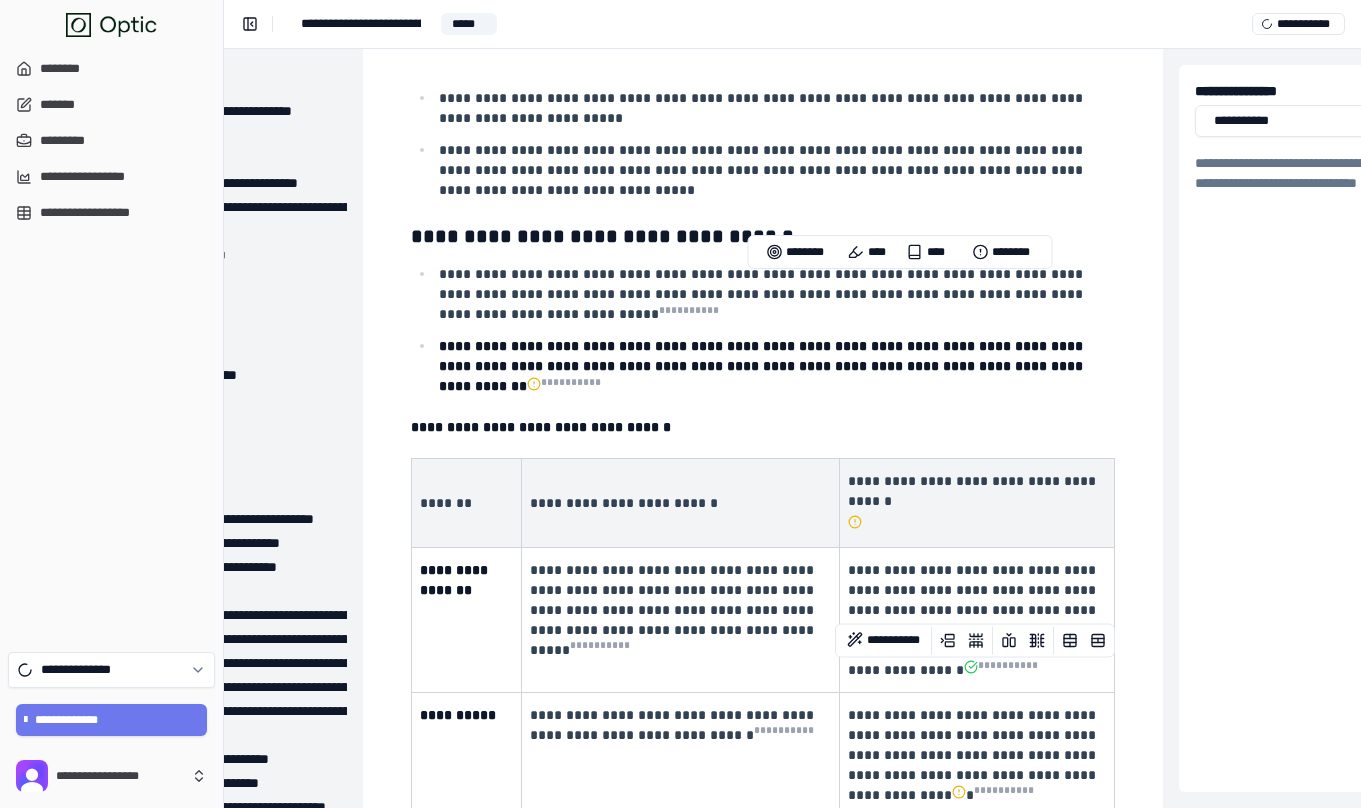 click on "**********" at bounding box center (974, 1140) 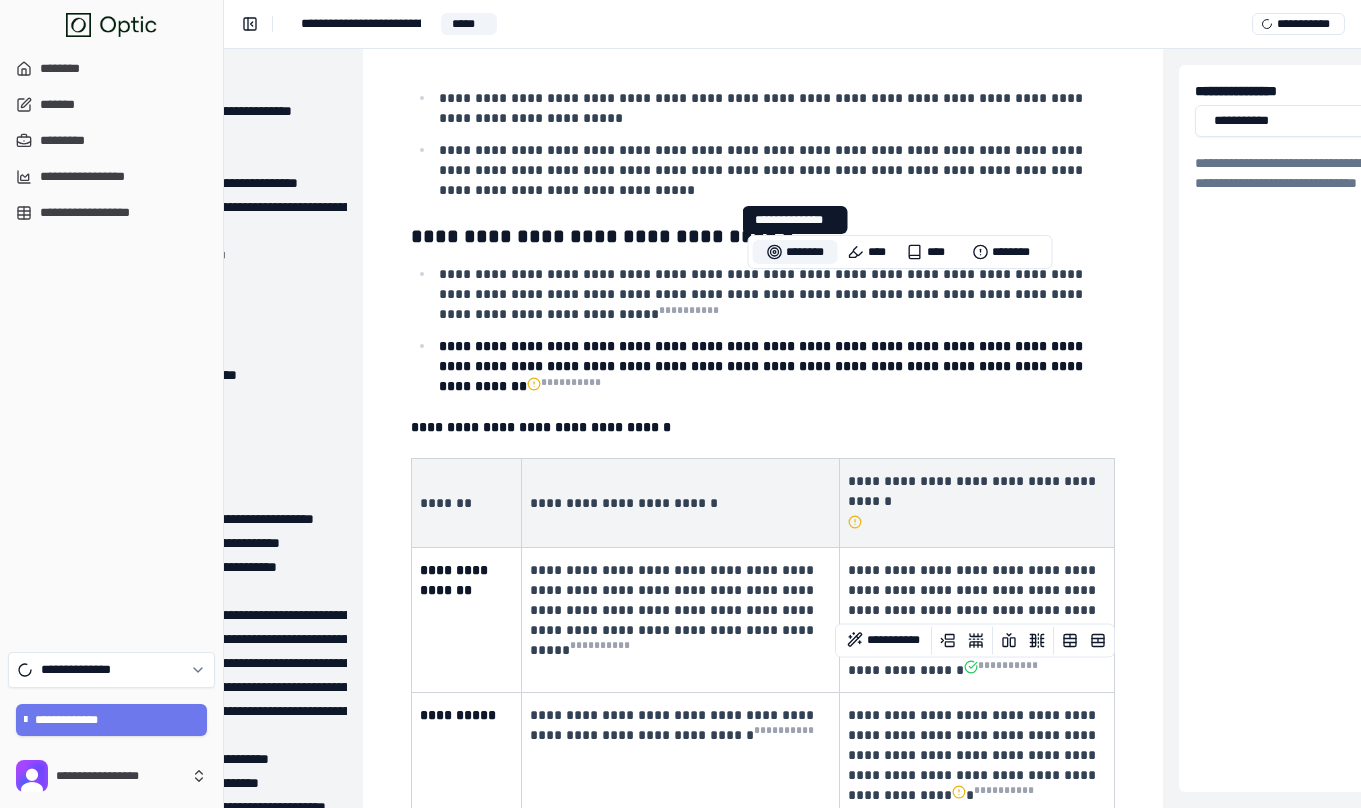 click on "********" at bounding box center [795, 252] 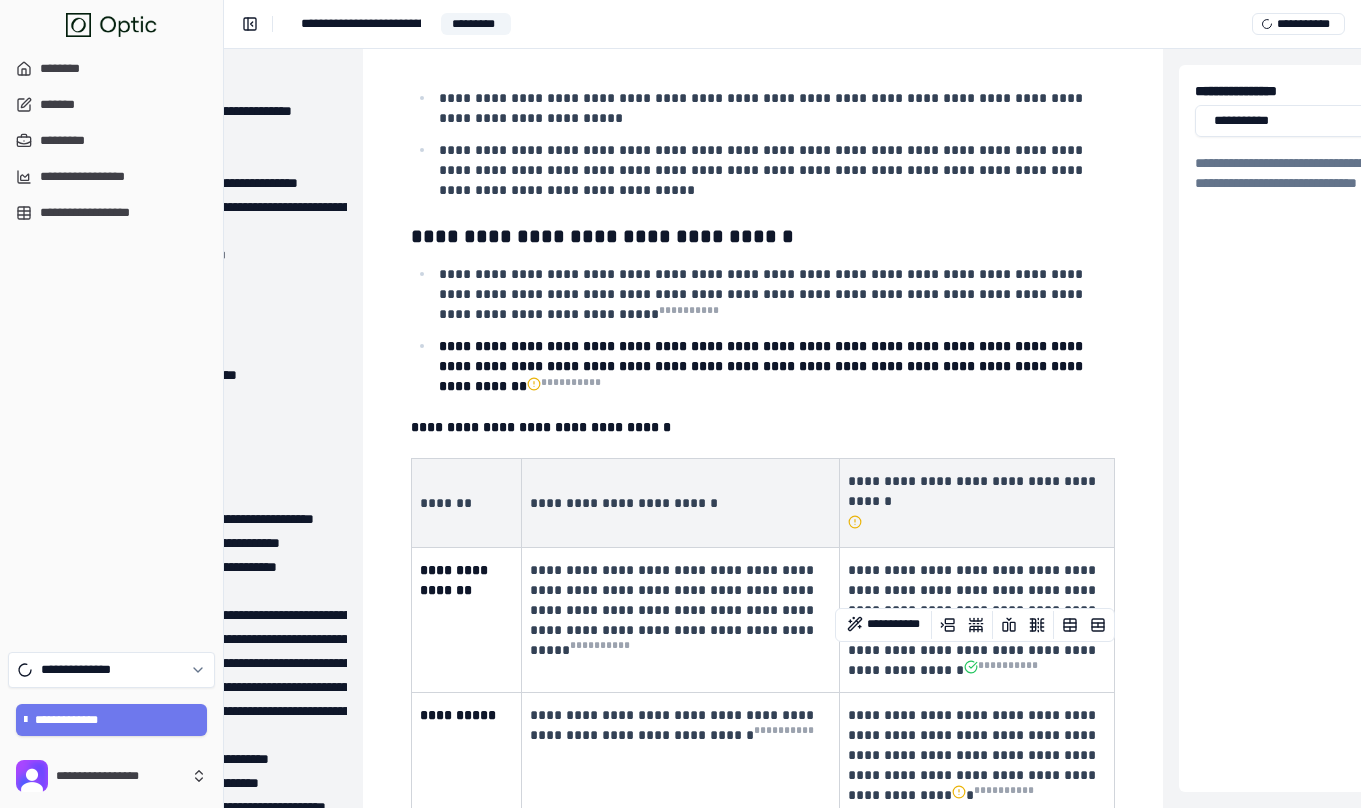 scroll, scrollTop: 28566, scrollLeft: 173, axis: both 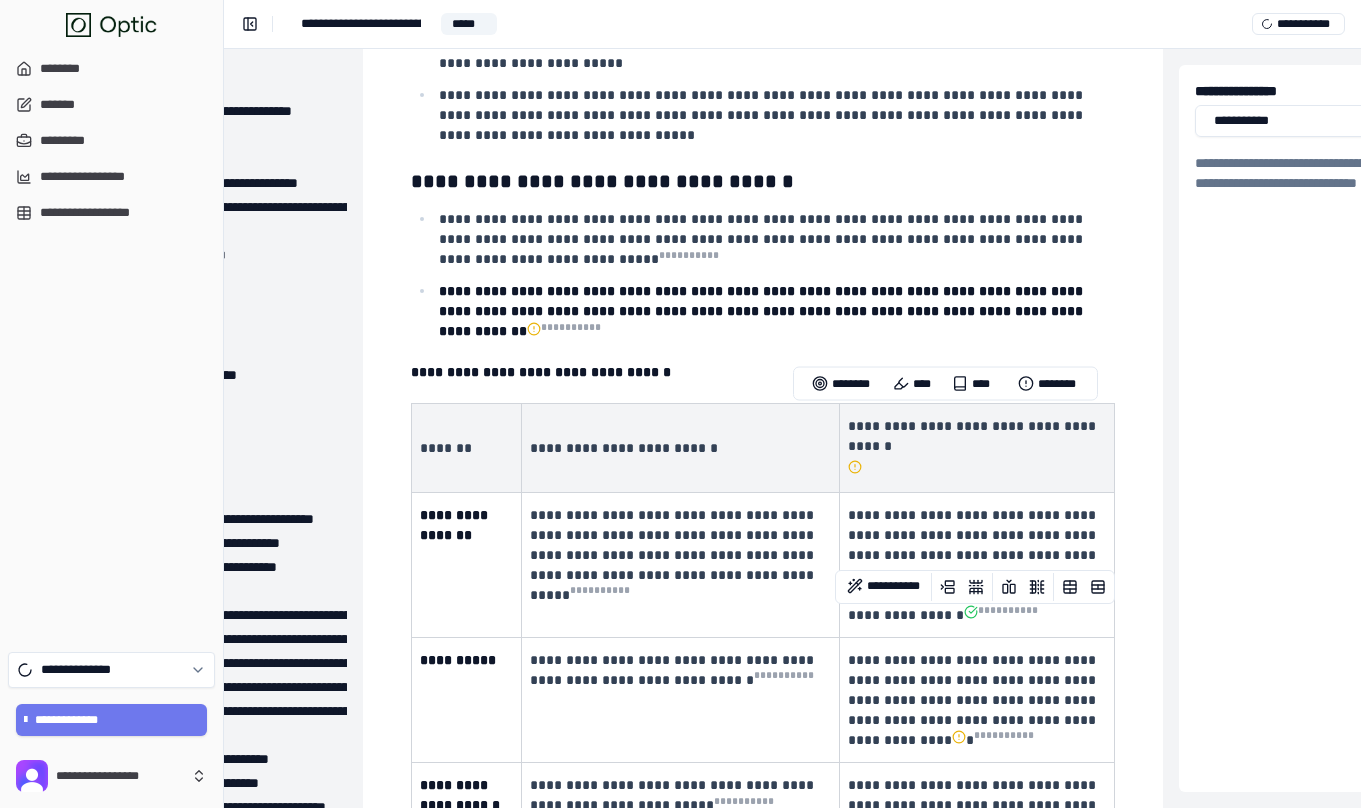 drag, startPoint x: 850, startPoint y: 417, endPoint x: 1043, endPoint y: 516, distance: 216.91013 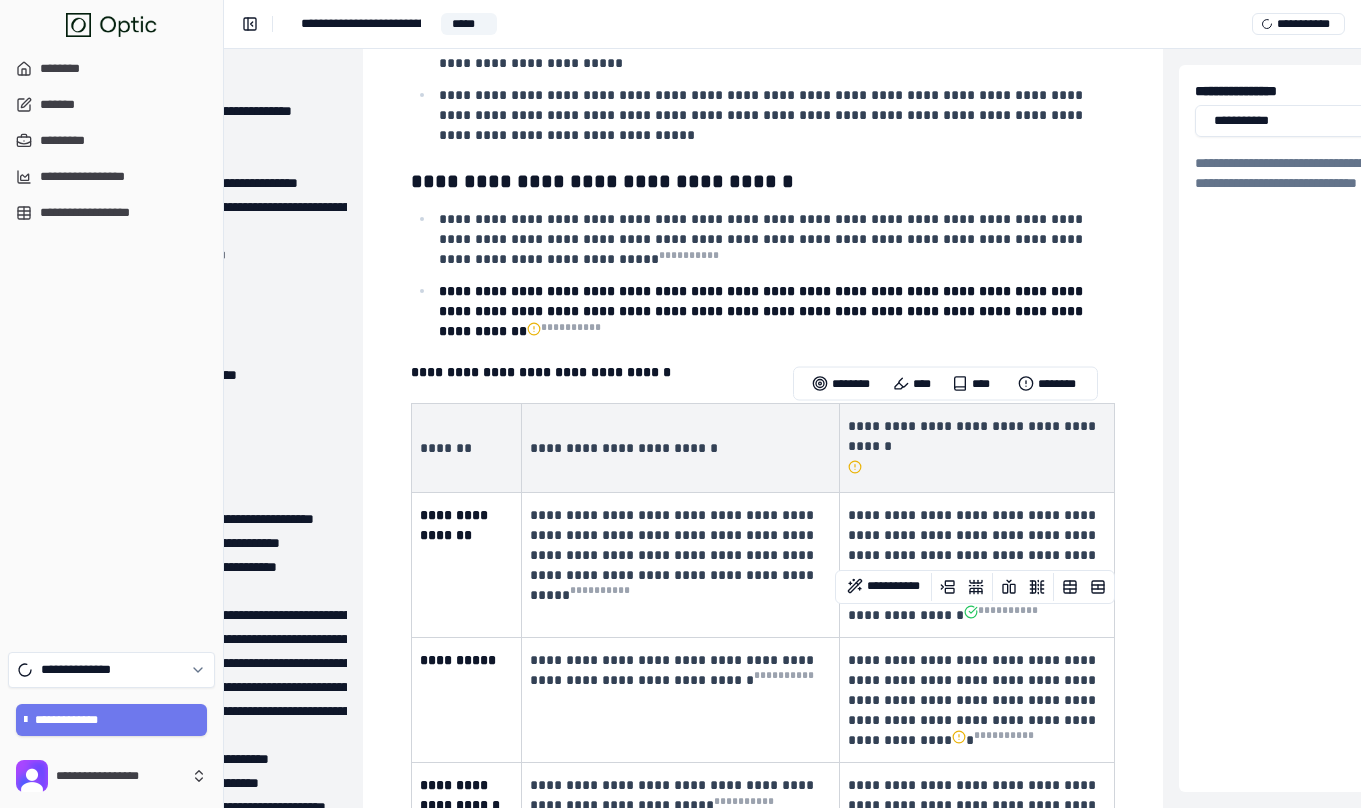 click on "**********" at bounding box center (974, 1260) 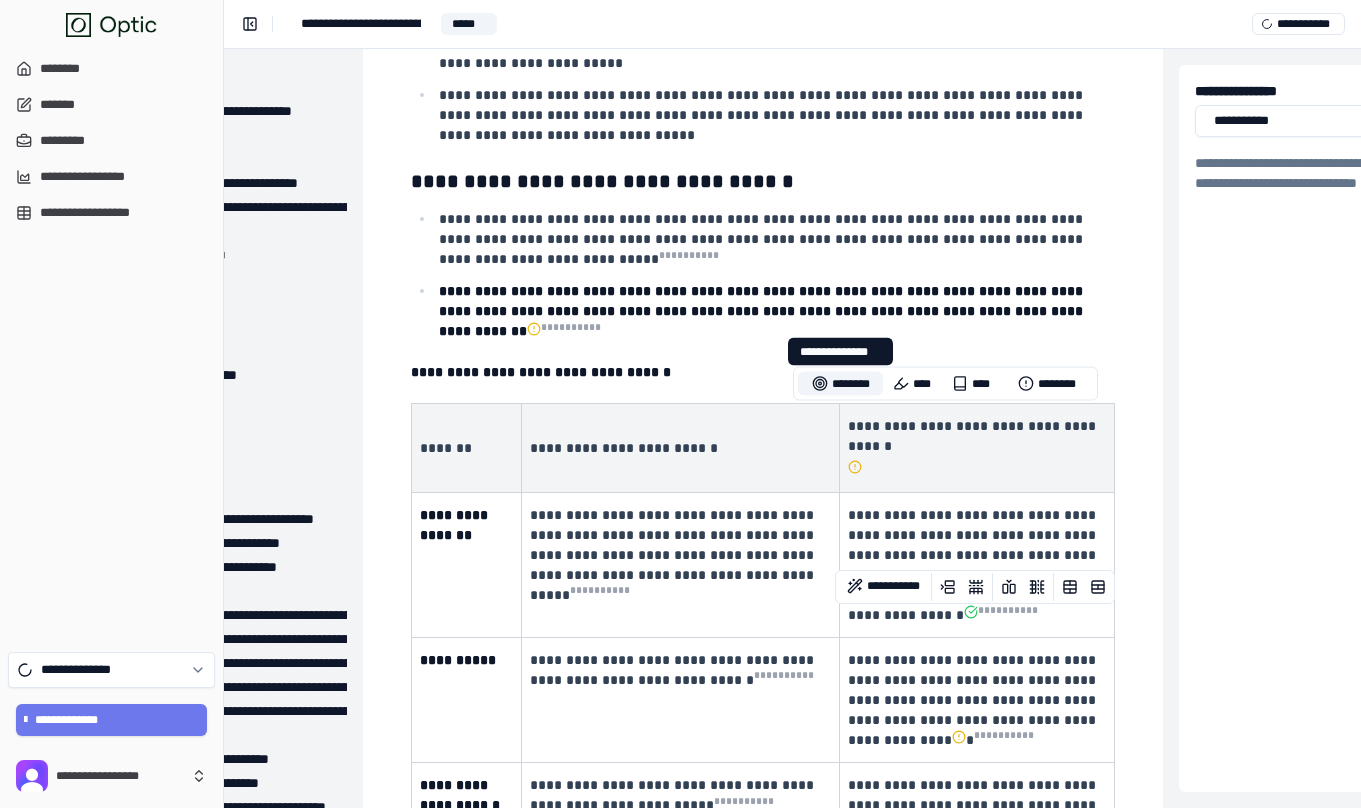 click on "********" at bounding box center [840, 384] 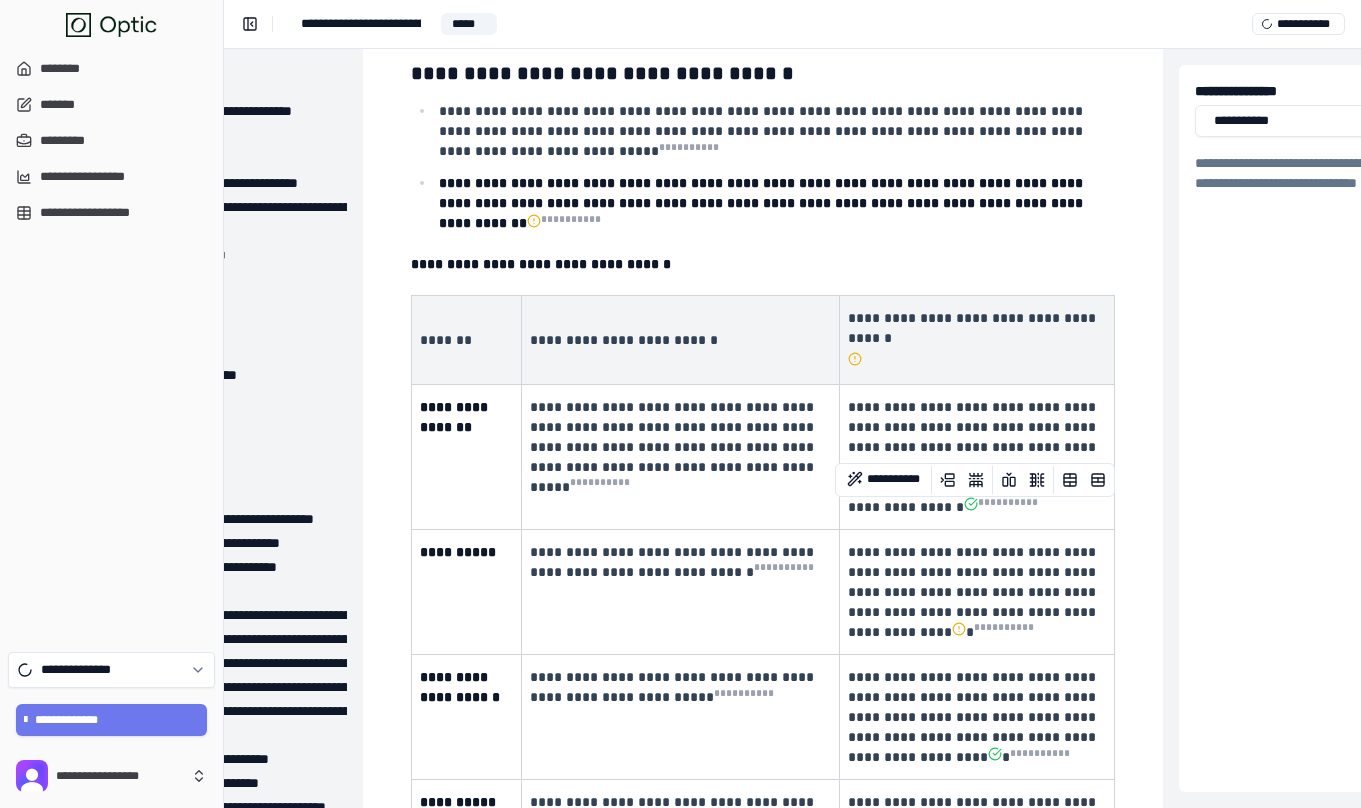 scroll, scrollTop: 28674, scrollLeft: 175, axis: both 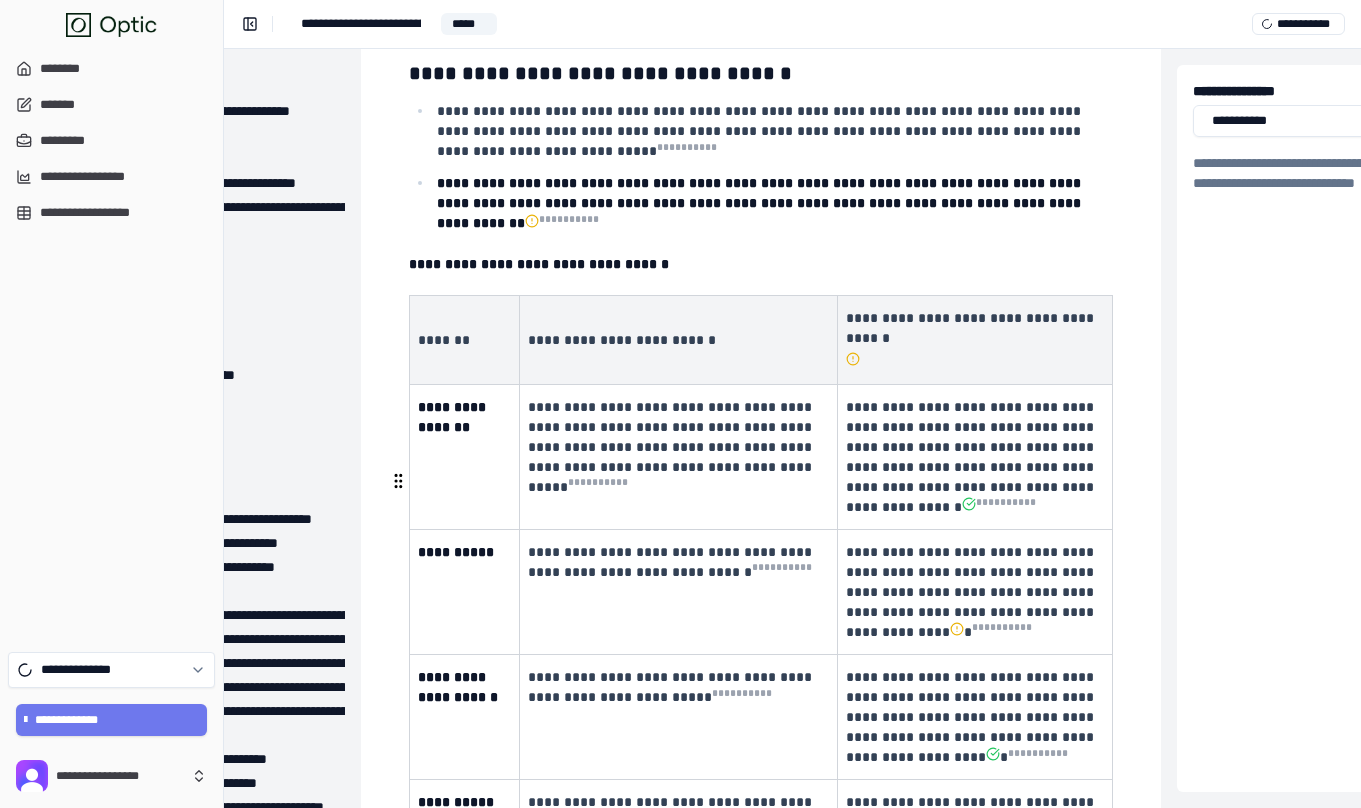 click on "**********" at bounding box center [759, 1301] 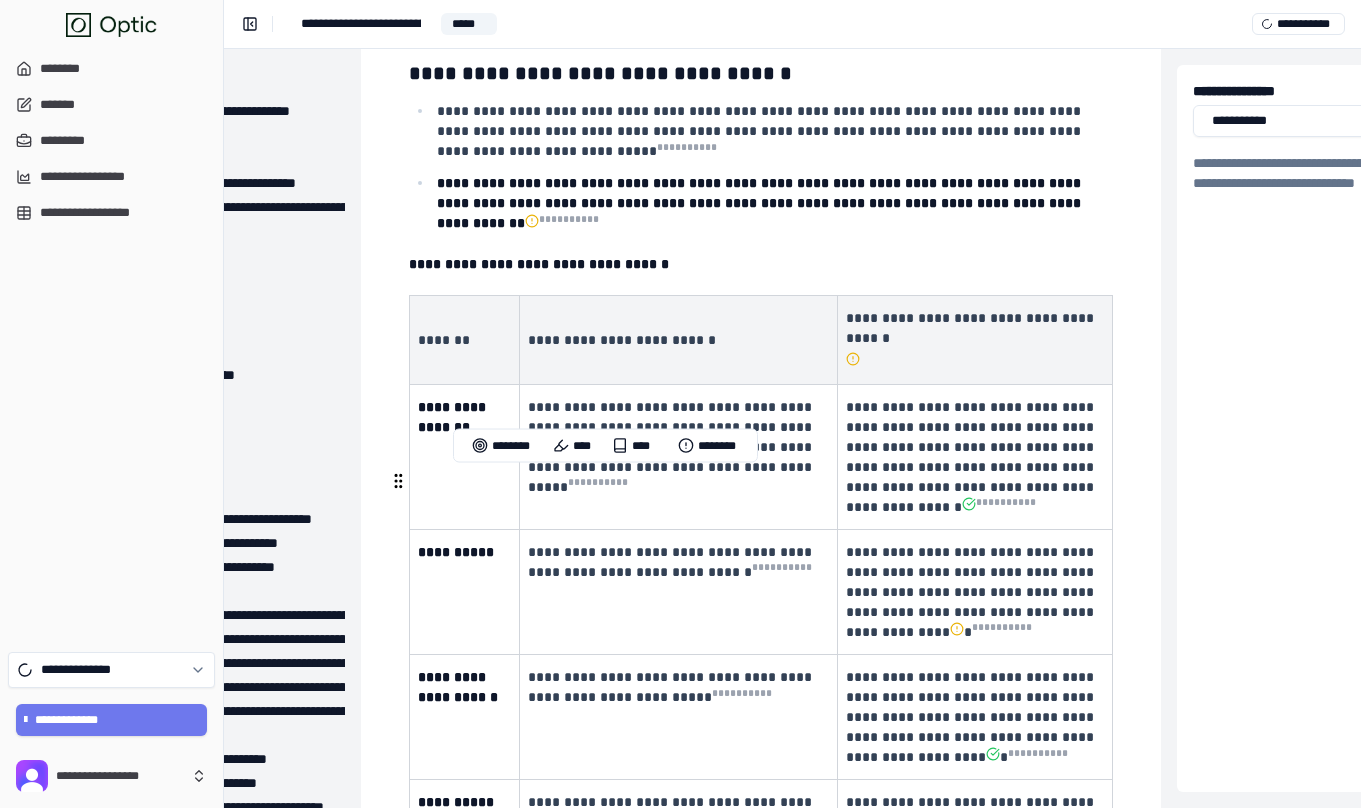 drag, startPoint x: 801, startPoint y: 483, endPoint x: 409, endPoint y: 476, distance: 392.0625 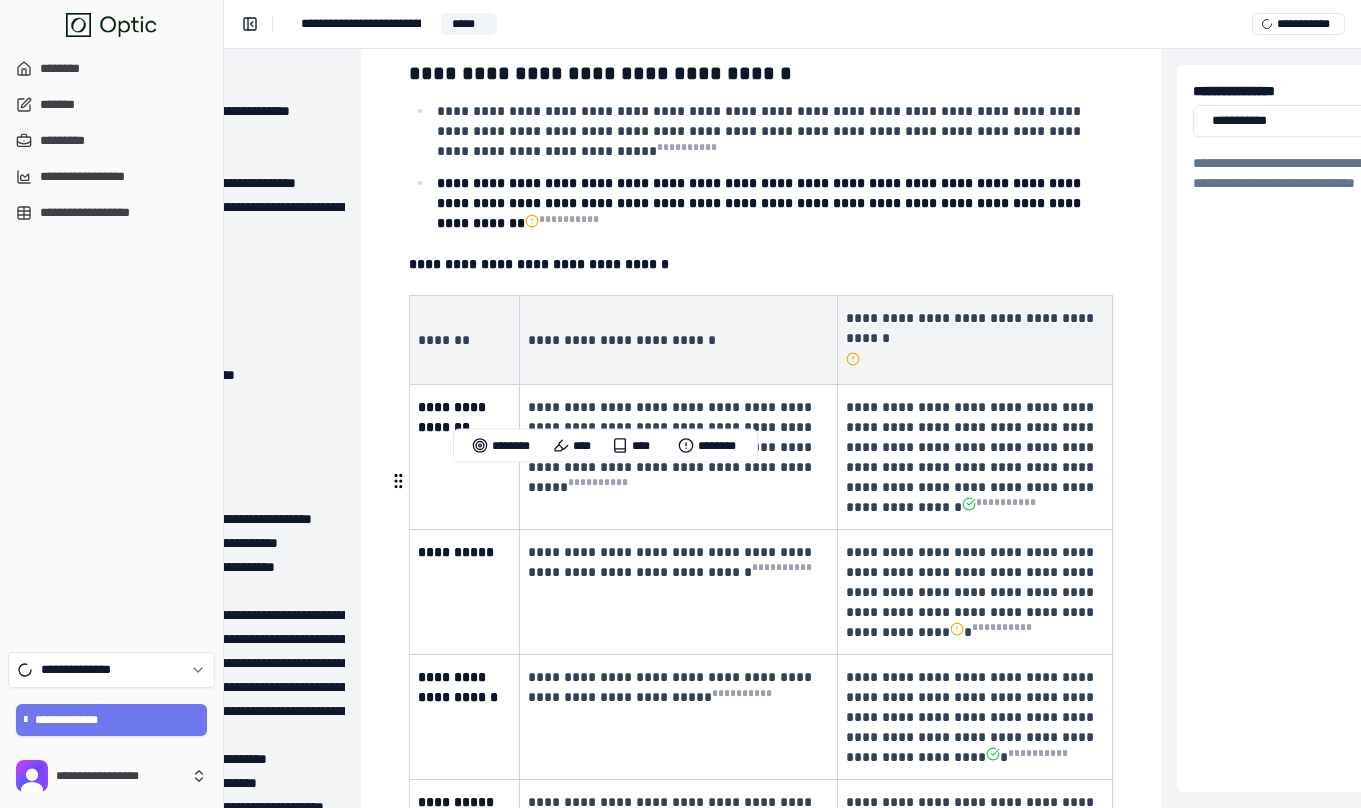click on "**********" at bounding box center (751, 1281) 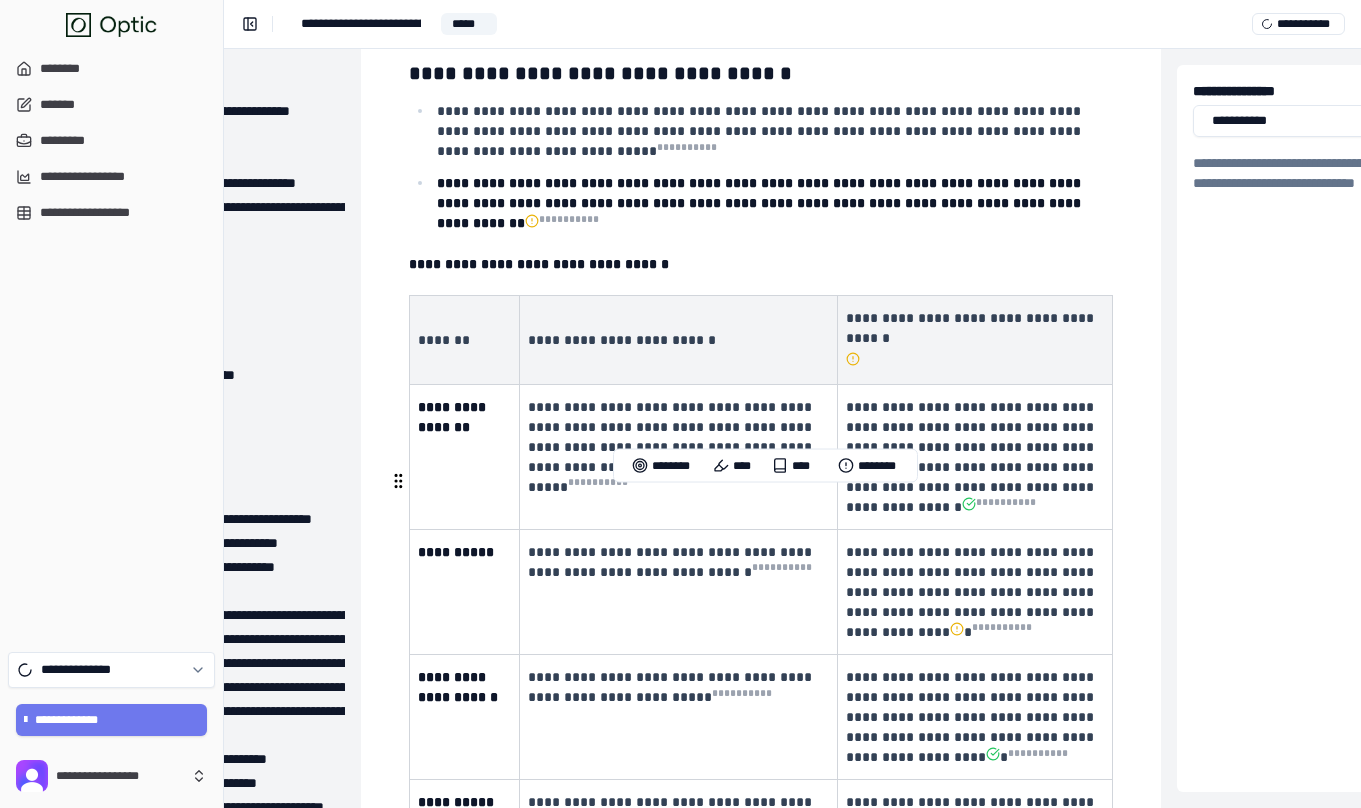 drag, startPoint x: 1037, startPoint y: 503, endPoint x: 494, endPoint y: 523, distance: 543.3682 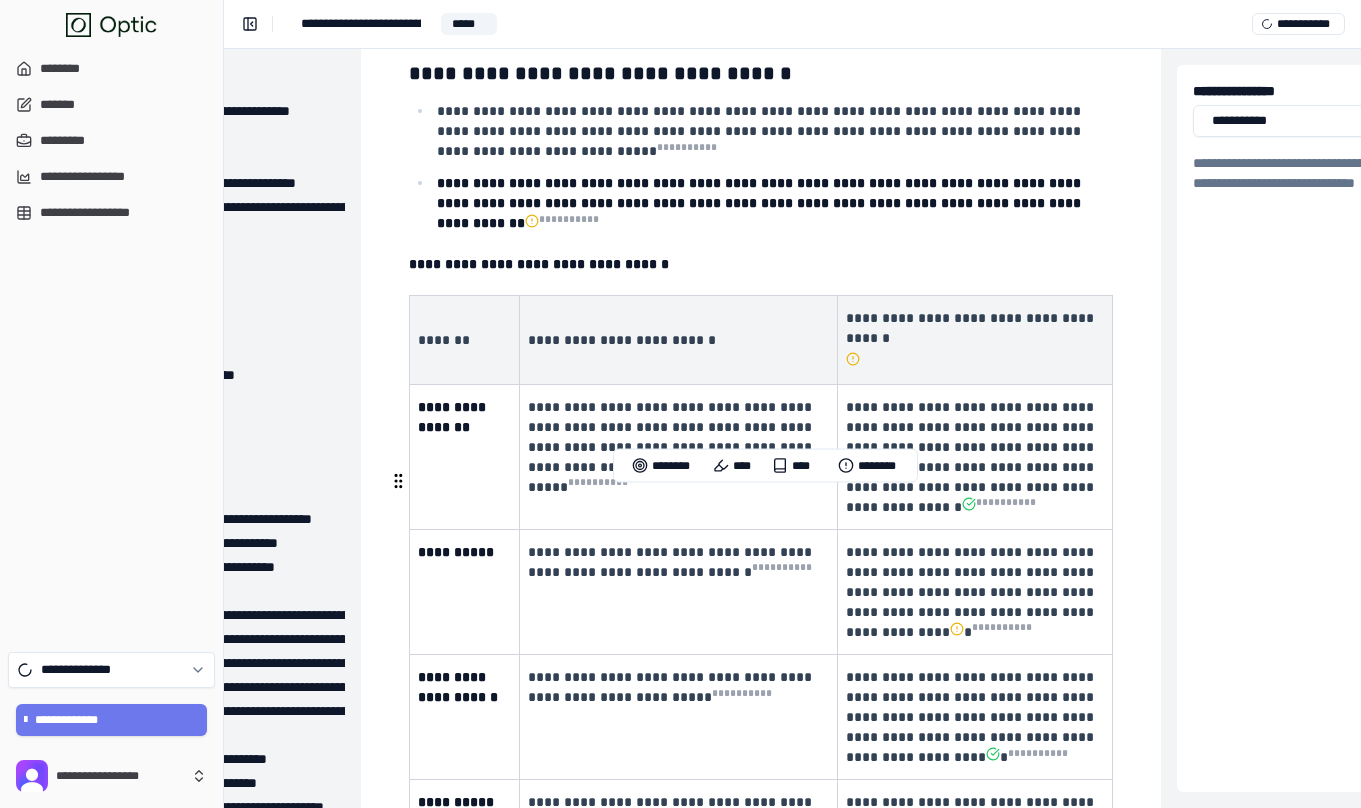 click on "**********" at bounding box center (751, 1311) 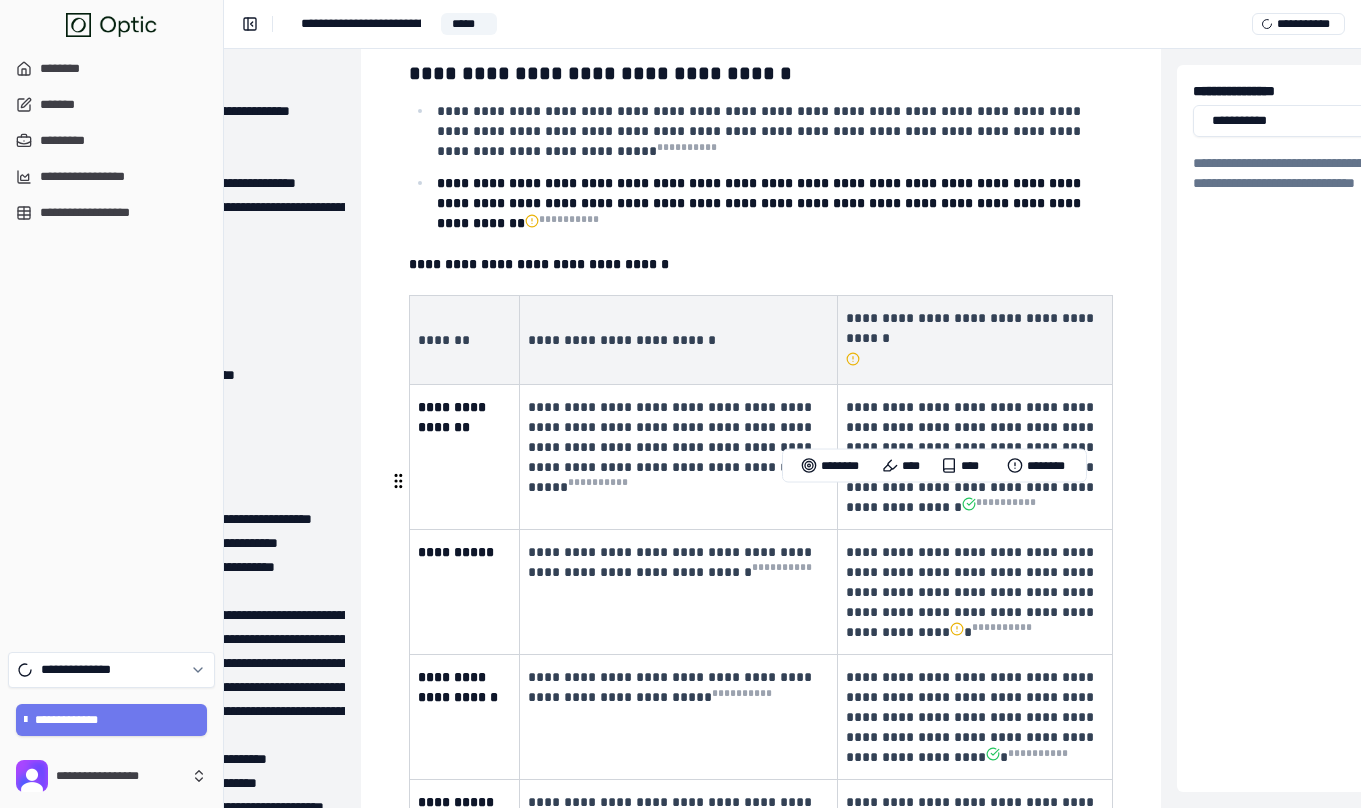 drag, startPoint x: 937, startPoint y: 501, endPoint x: 929, endPoint y: 545, distance: 44.72136 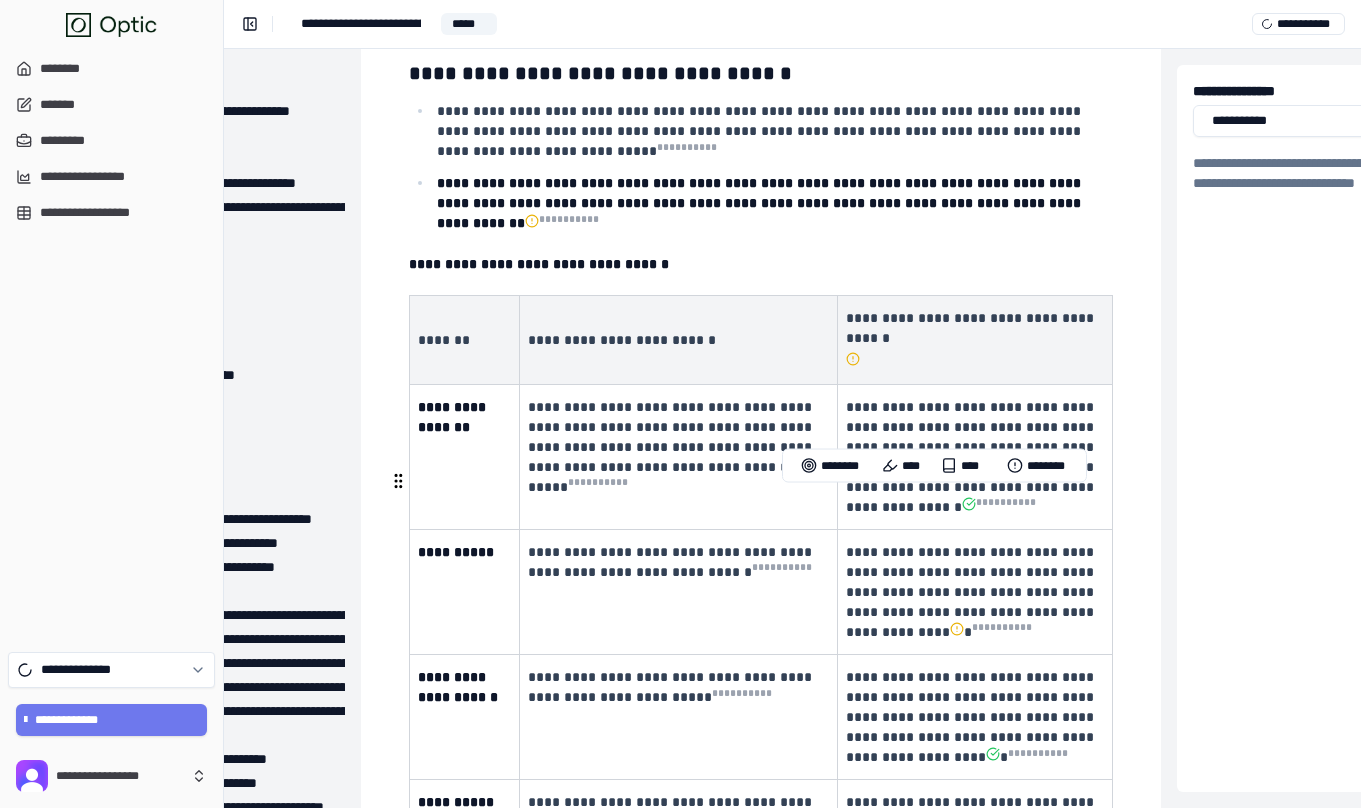 click on "**********" at bounding box center [751, 1311] 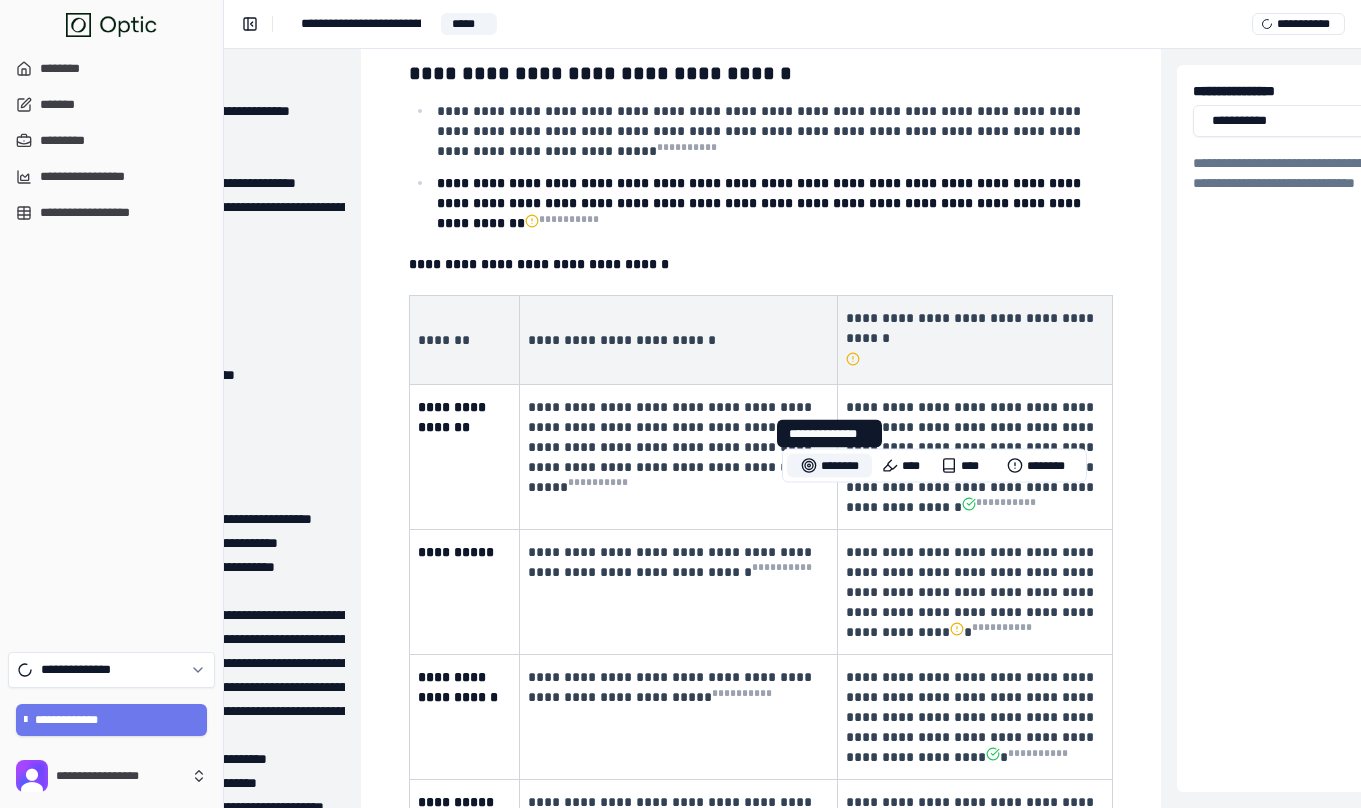 click on "********" at bounding box center (829, 466) 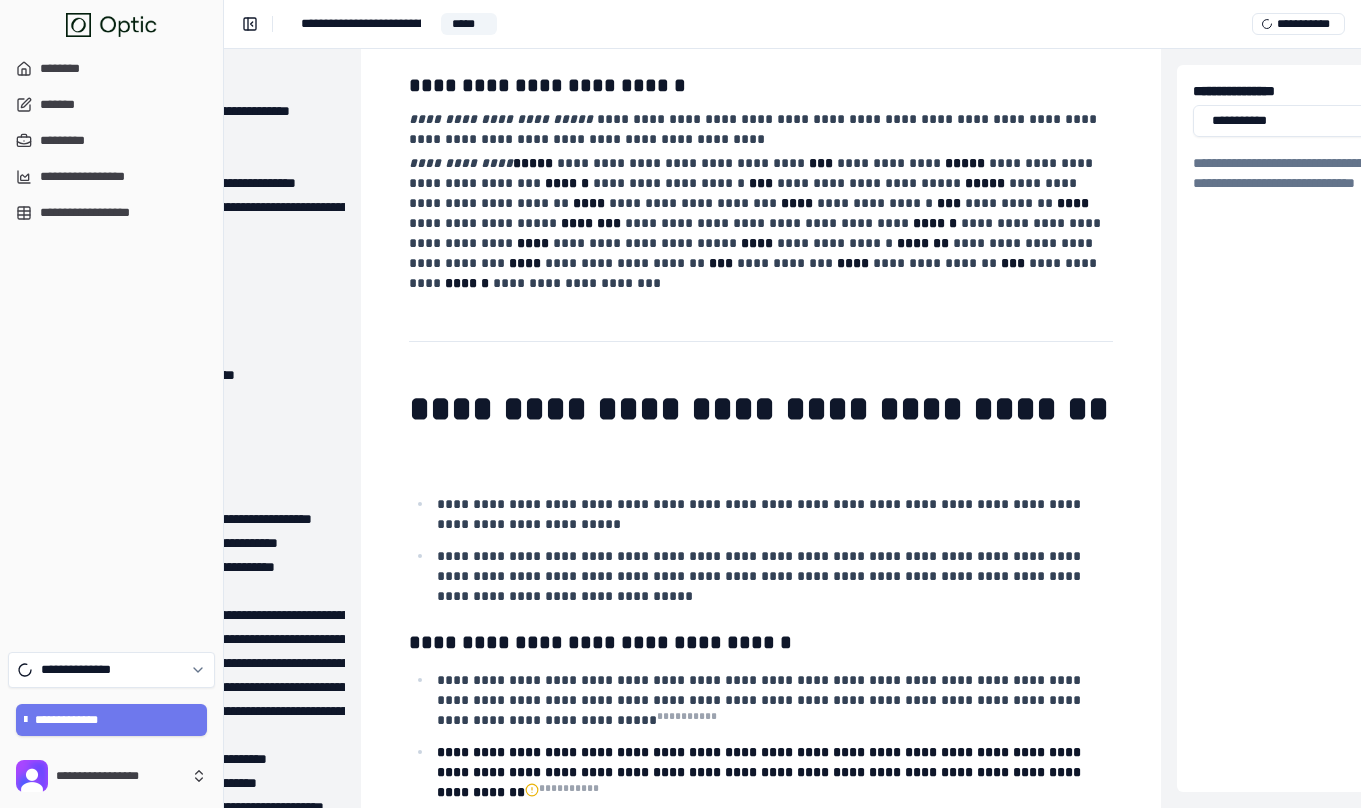 scroll, scrollTop: 28104, scrollLeft: 175, axis: both 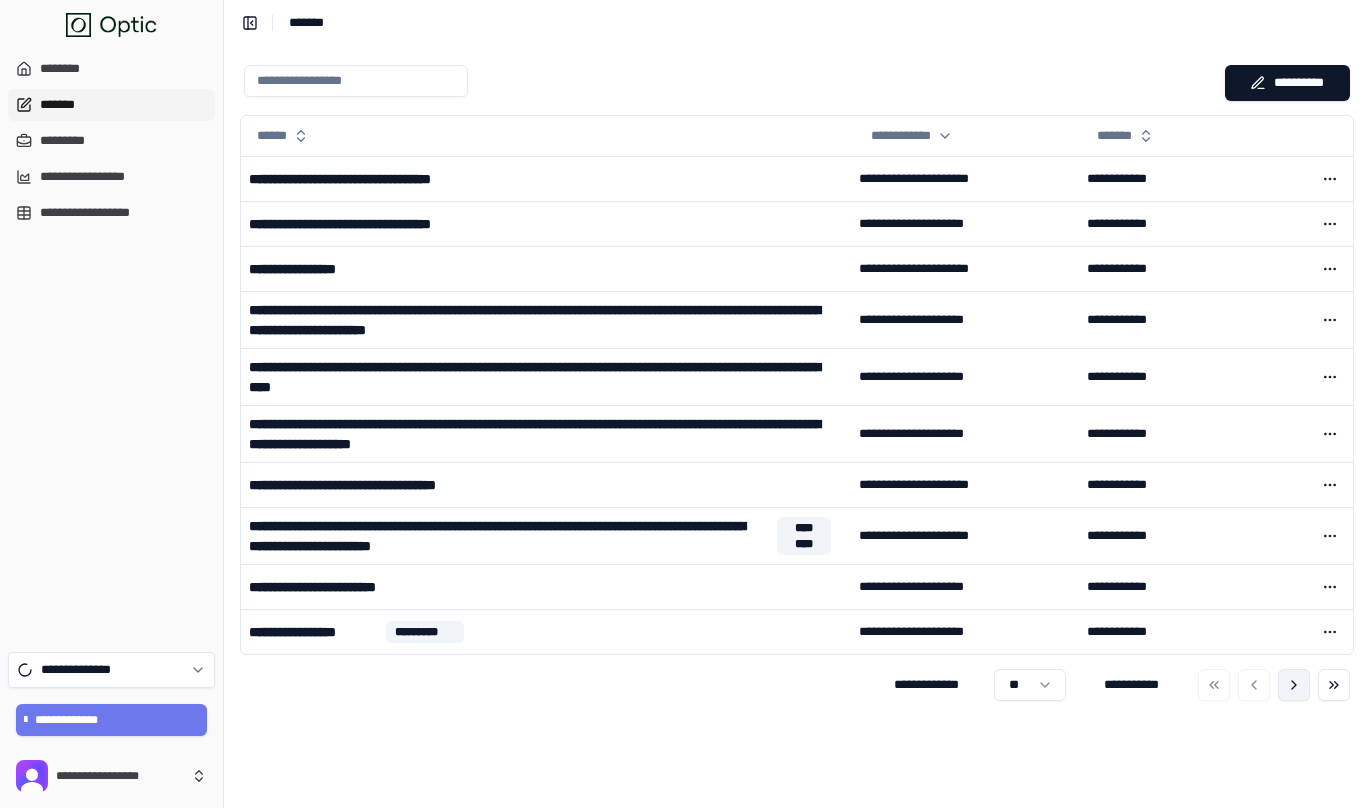click at bounding box center [1294, 685] 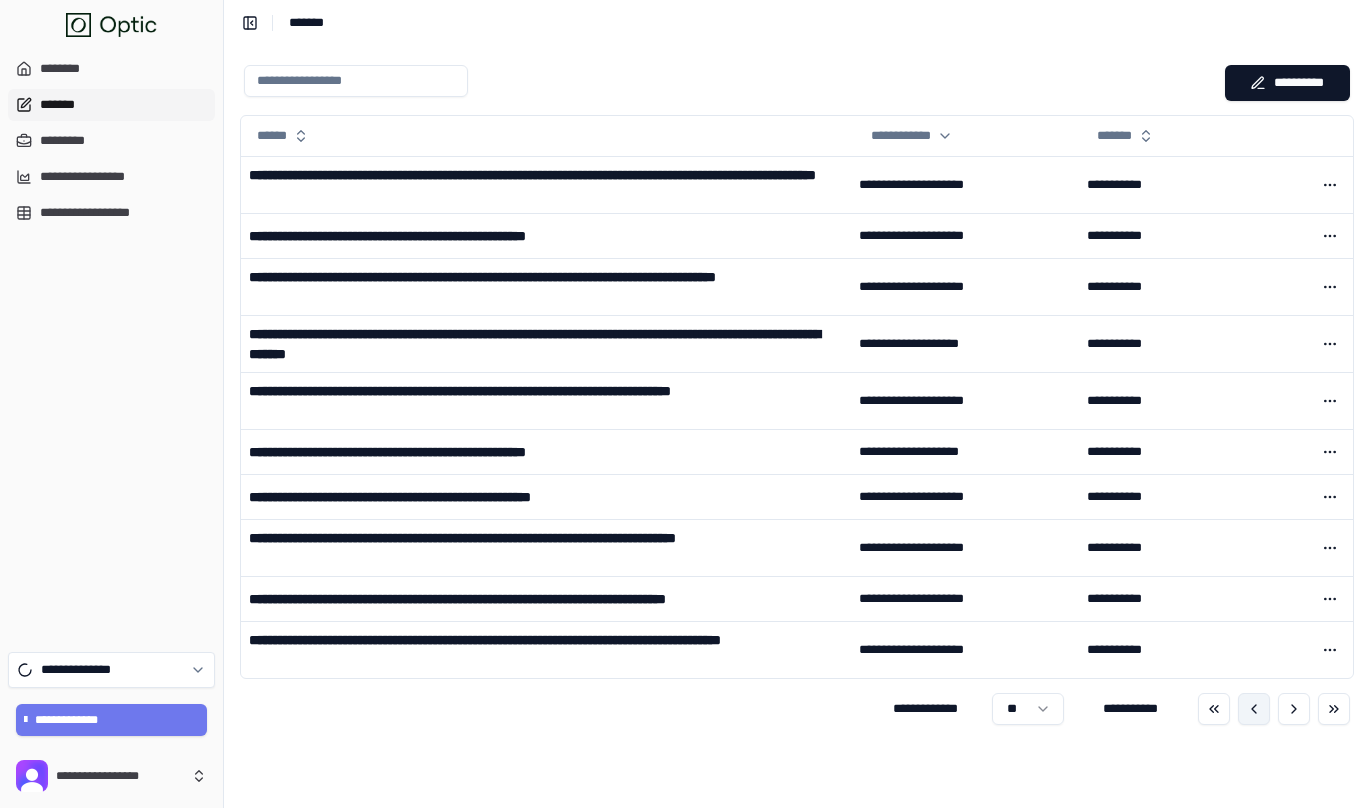 click at bounding box center [1254, 709] 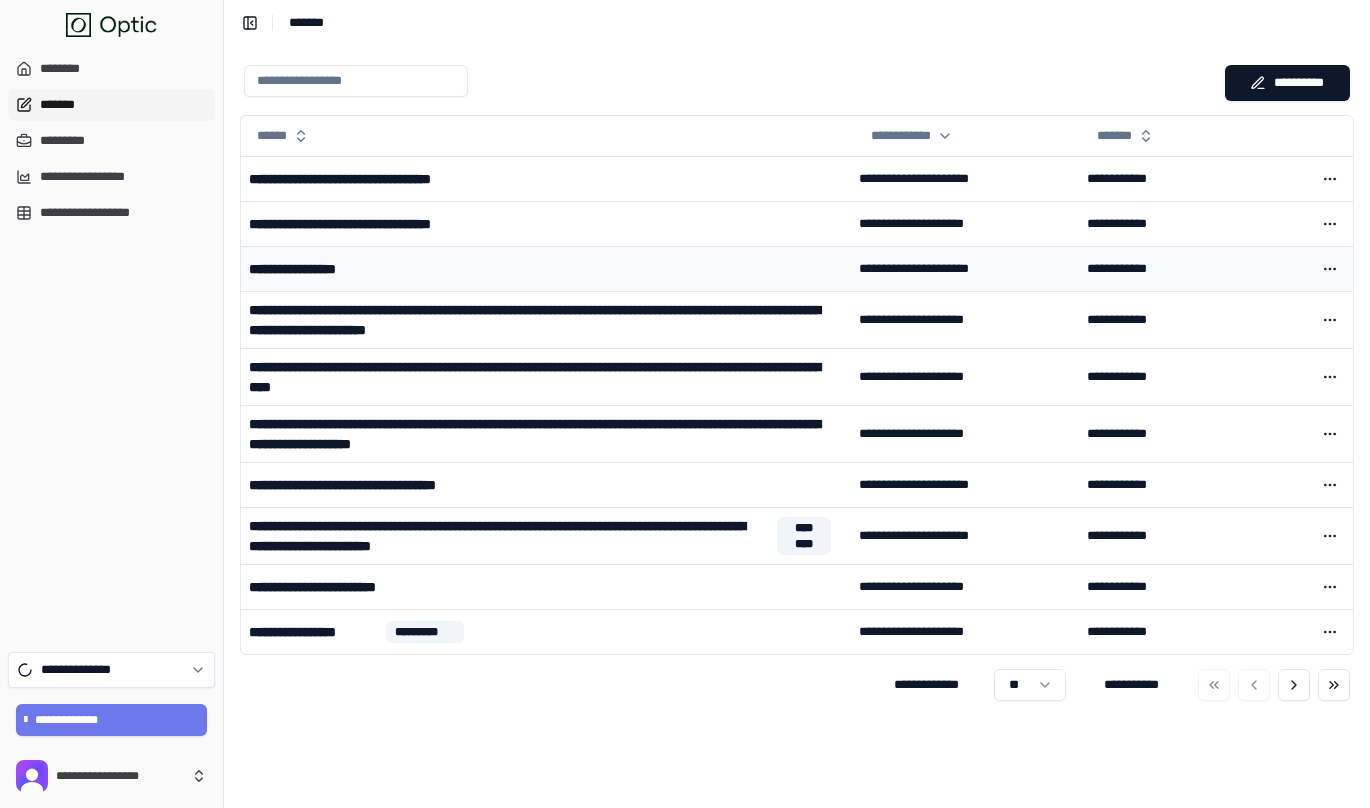 click on "**********" at bounding box center [546, 268] 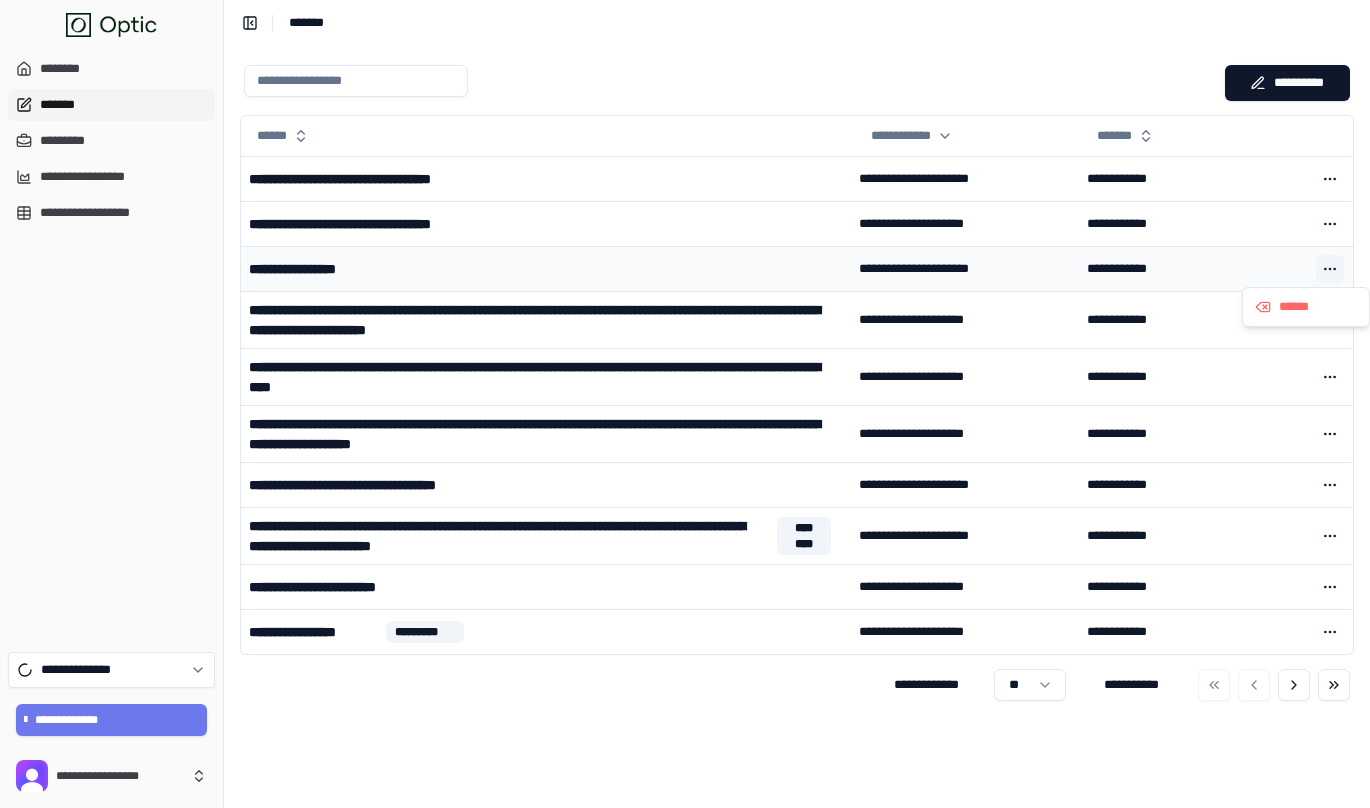 click at bounding box center [1330, 269] 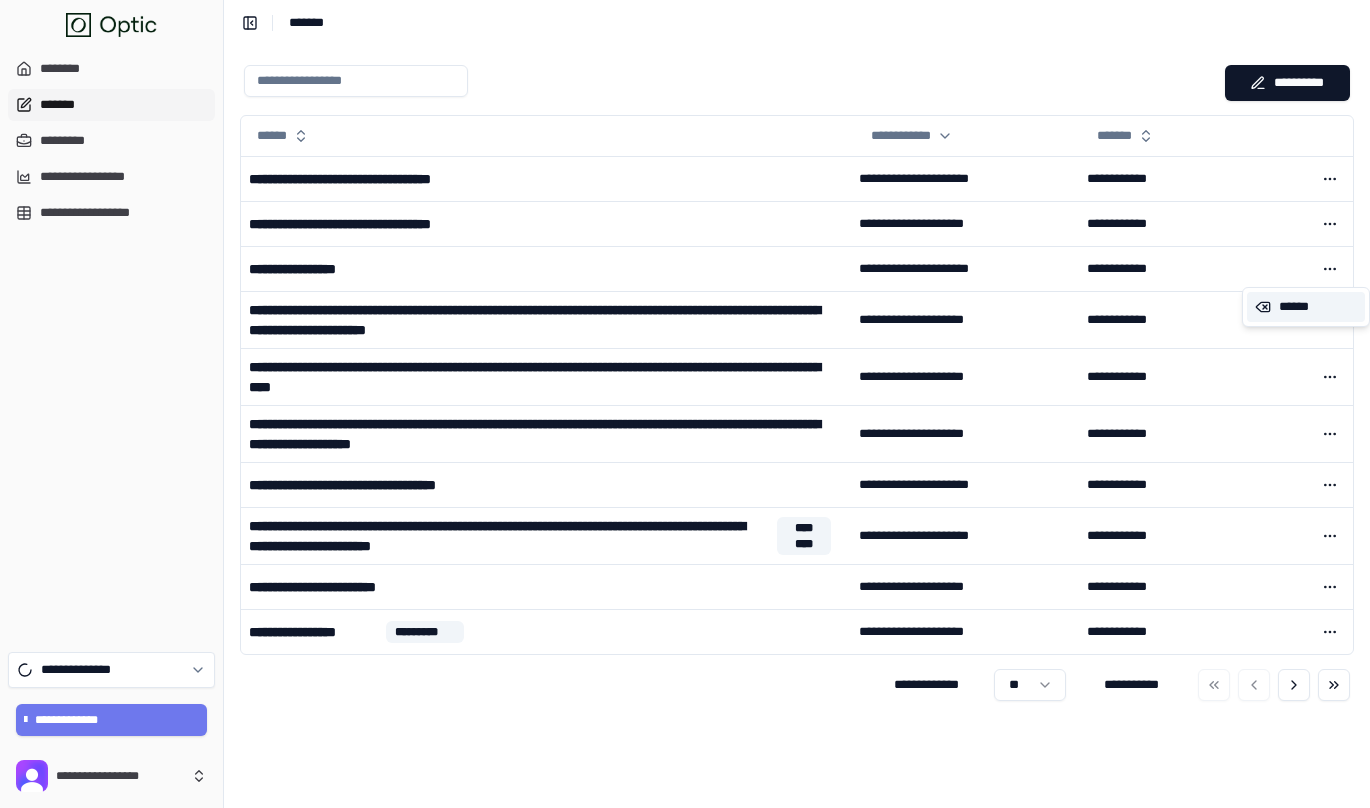 click on "******" at bounding box center (1306, 307) 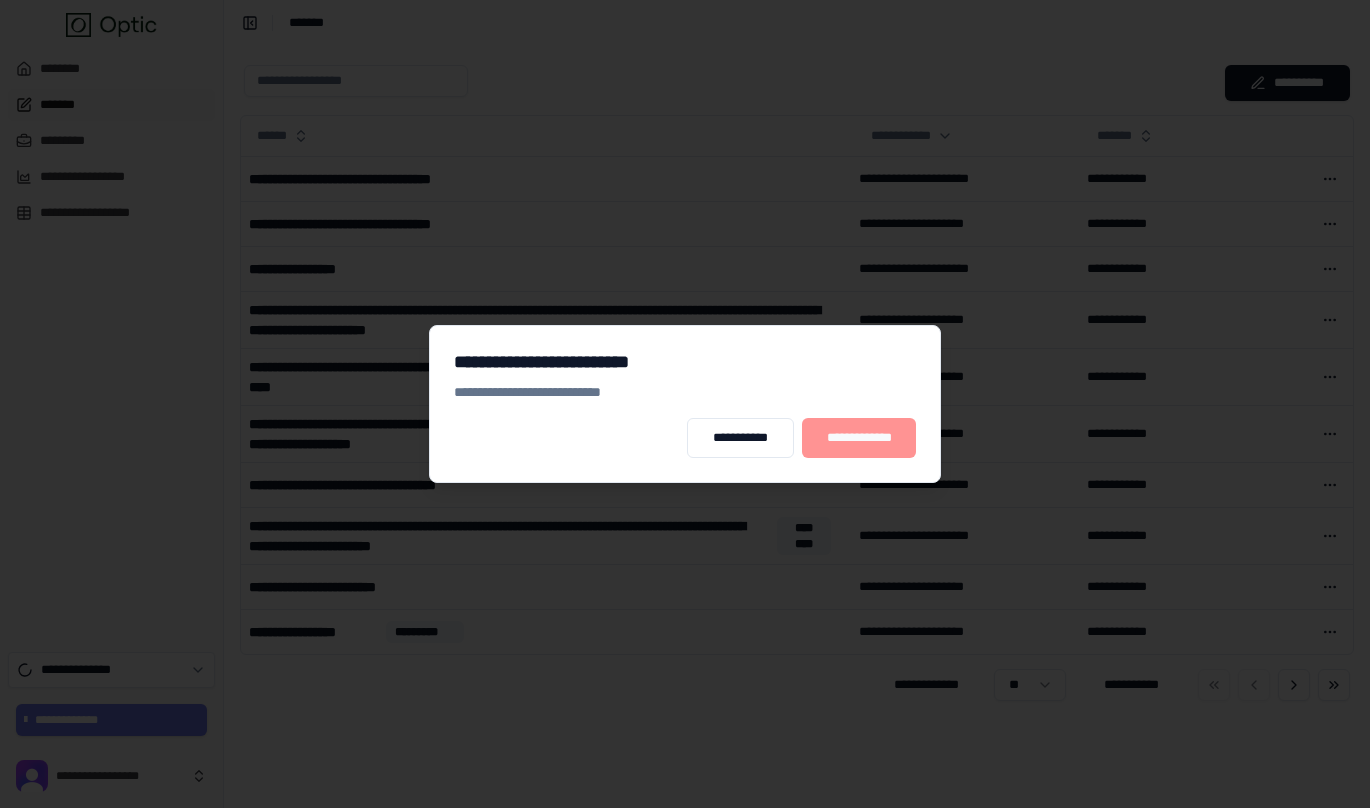 click on "**********" at bounding box center [859, 438] 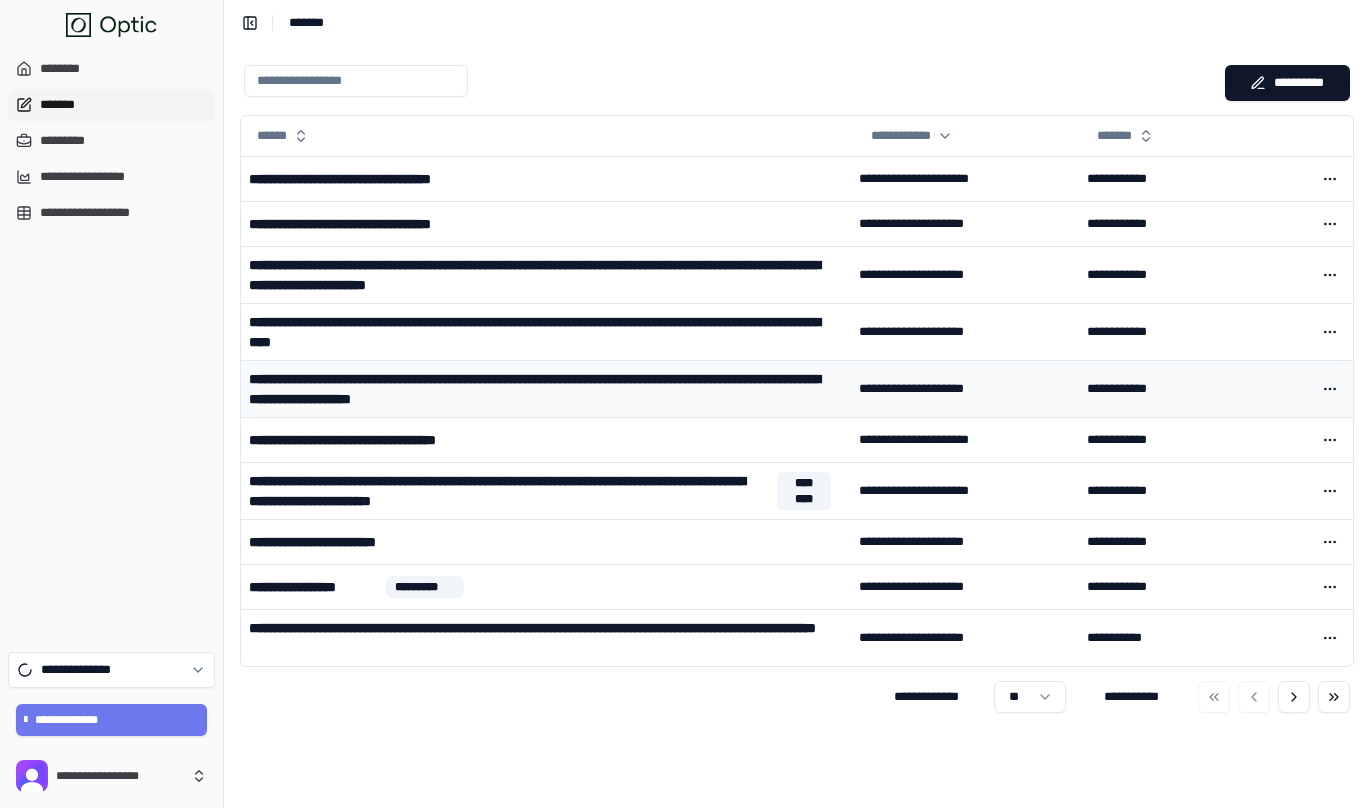 click on "**********" at bounding box center (540, 389) 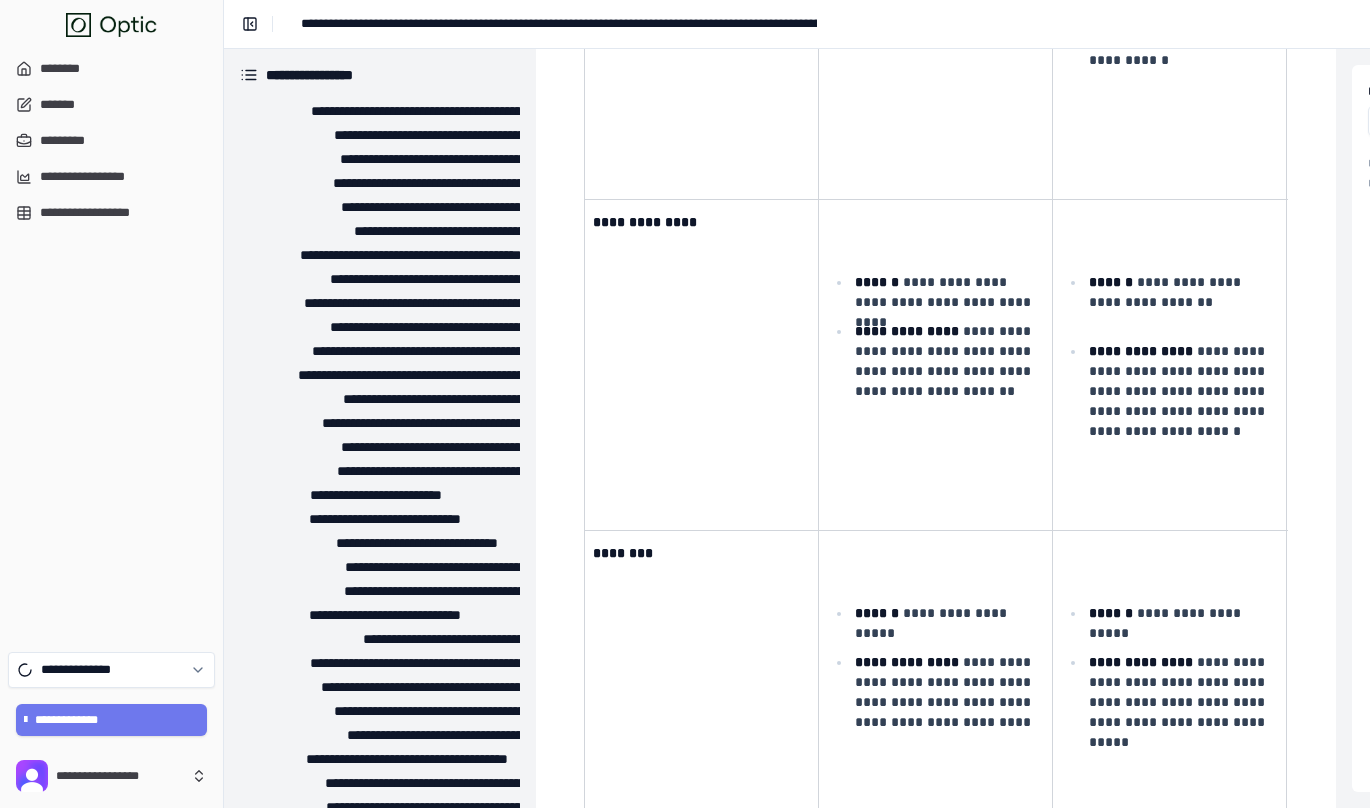 scroll, scrollTop: 15723, scrollLeft: 0, axis: vertical 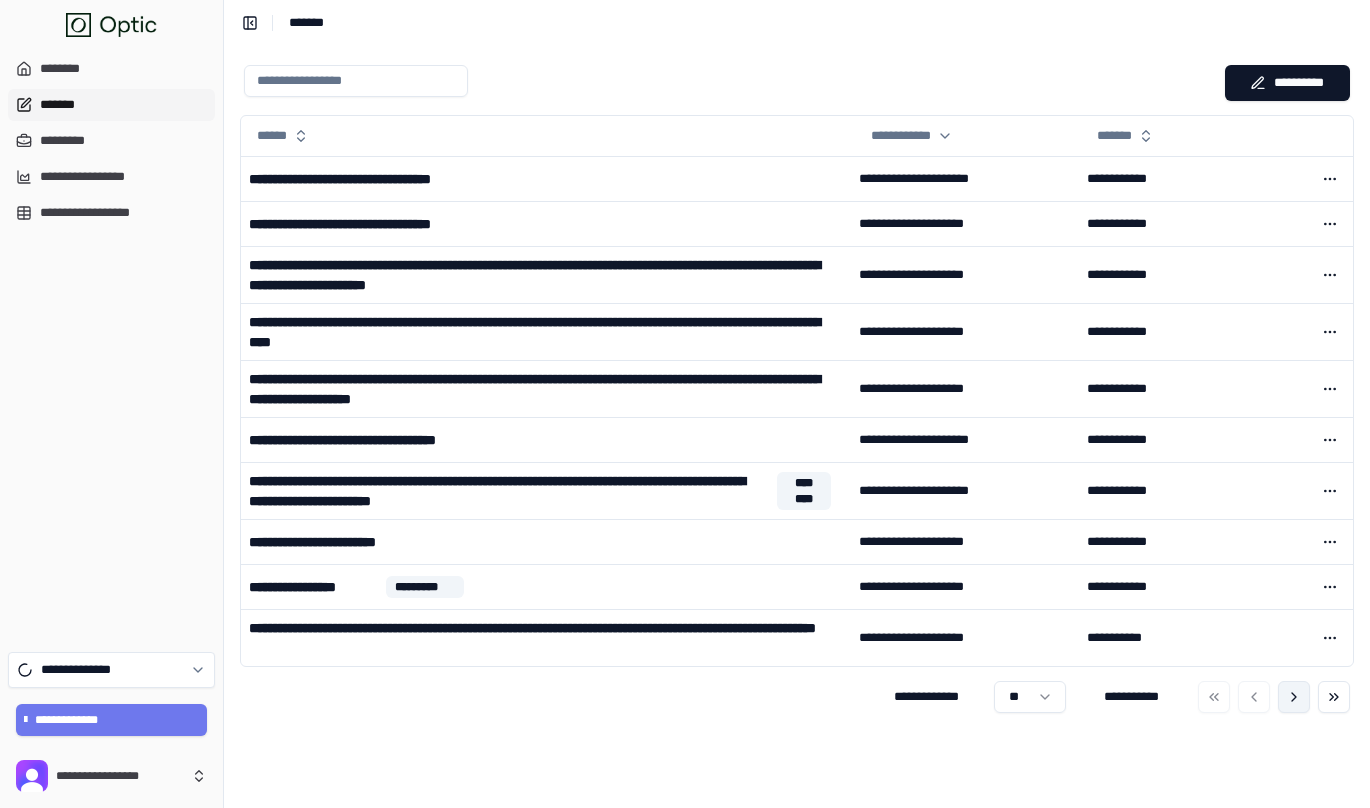 click at bounding box center (1294, 697) 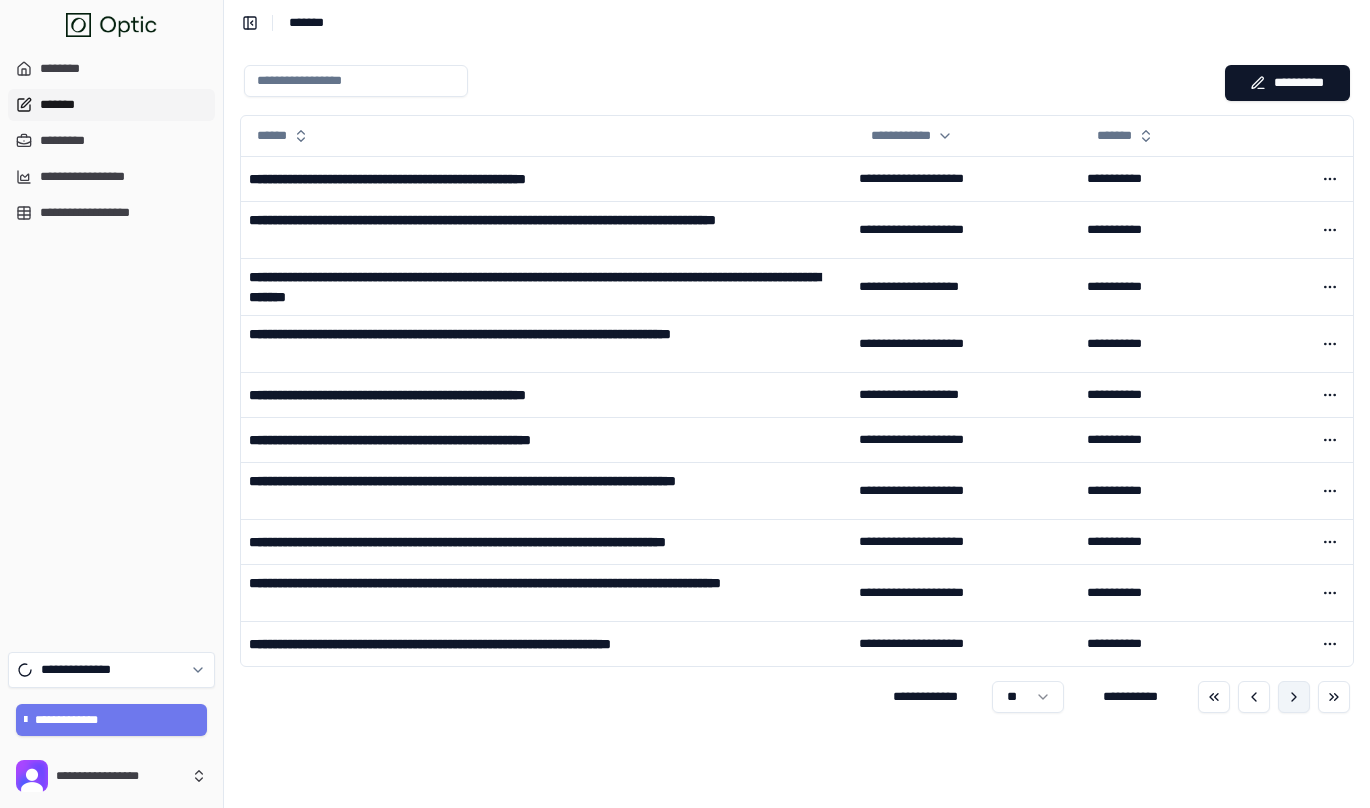 click at bounding box center (1294, 697) 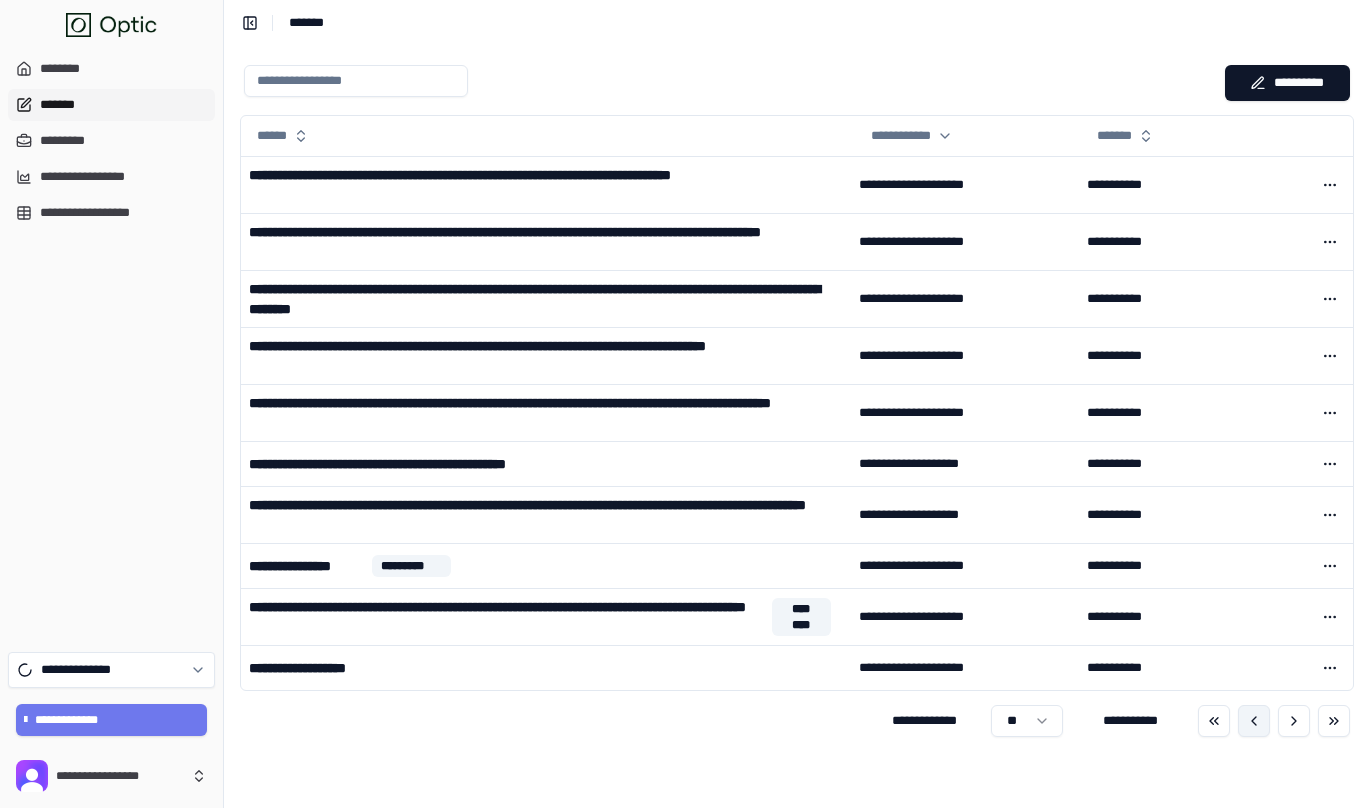 click at bounding box center (1254, 721) 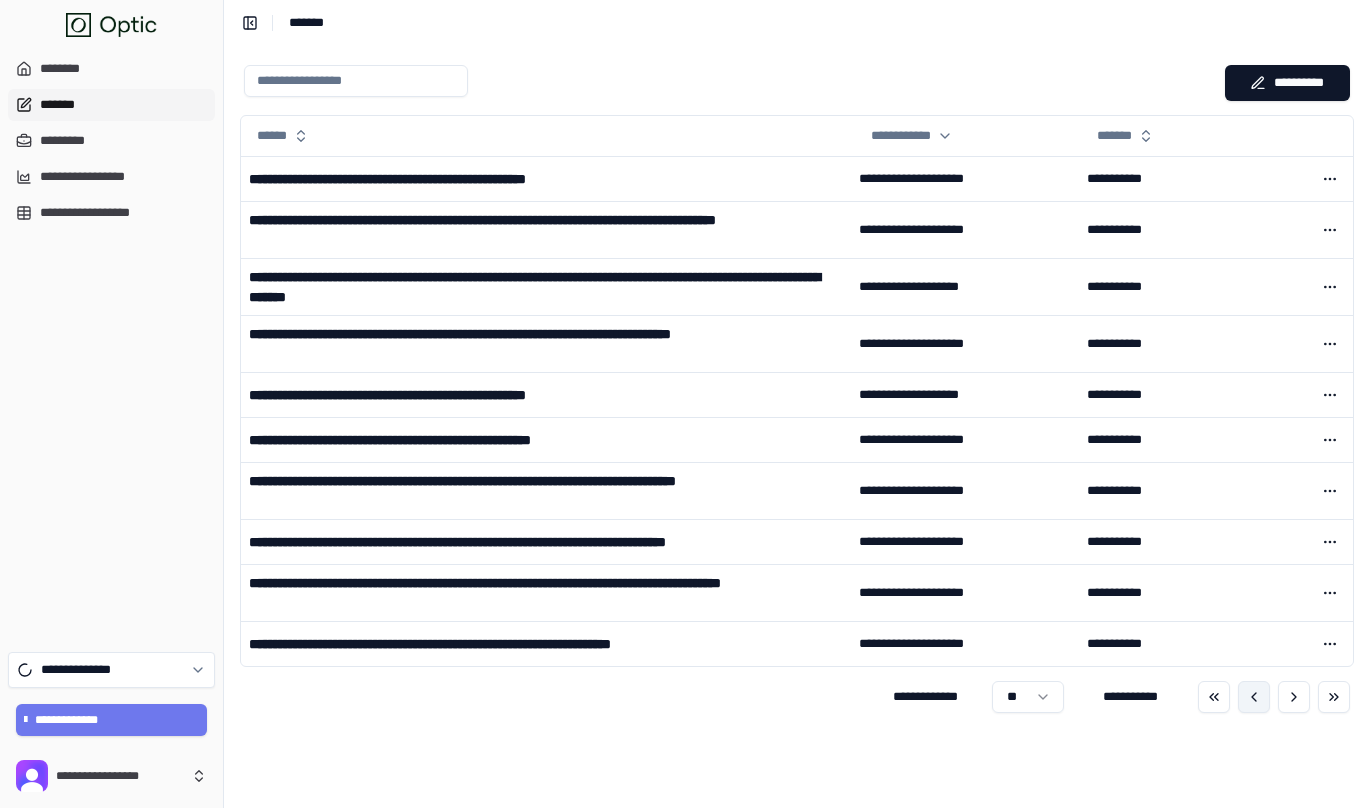 click at bounding box center [1254, 697] 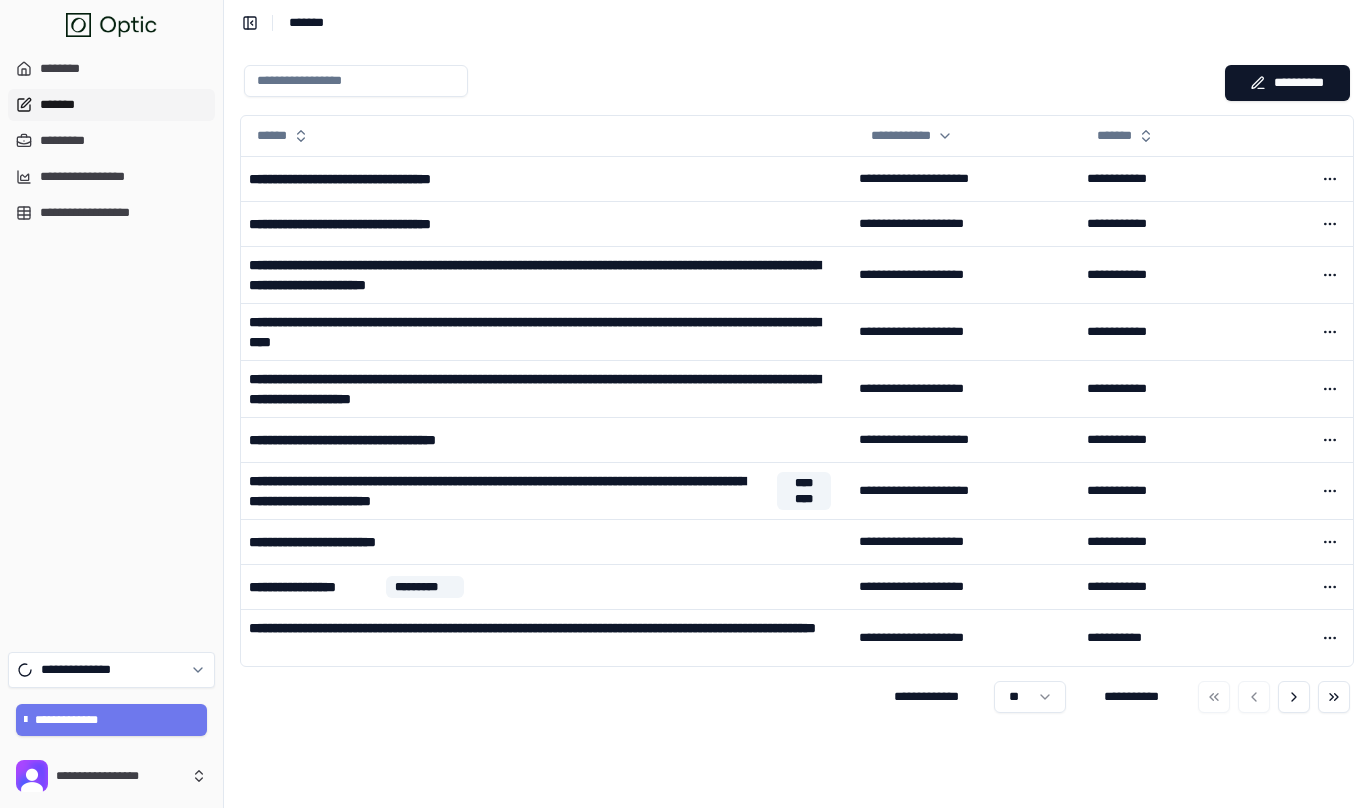click at bounding box center [356, 81] 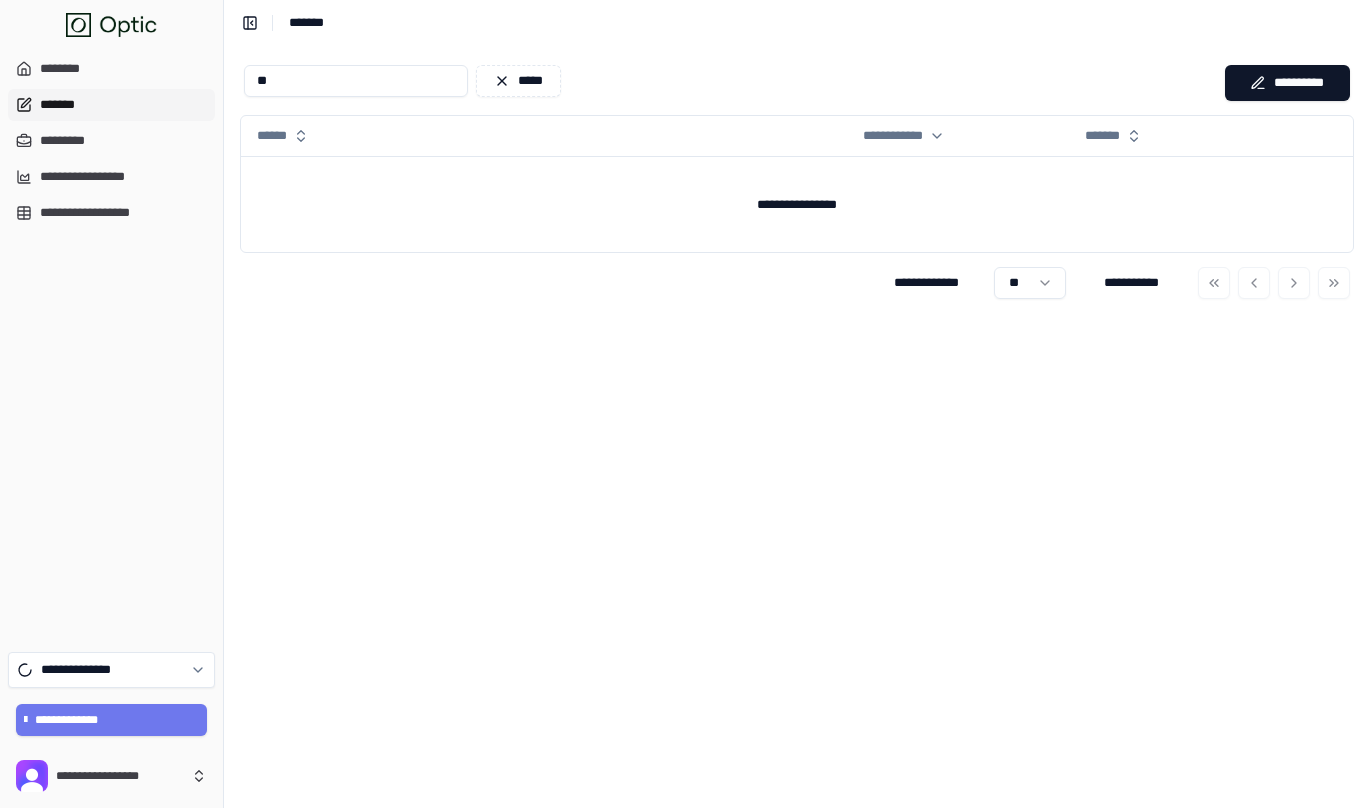 type on "*" 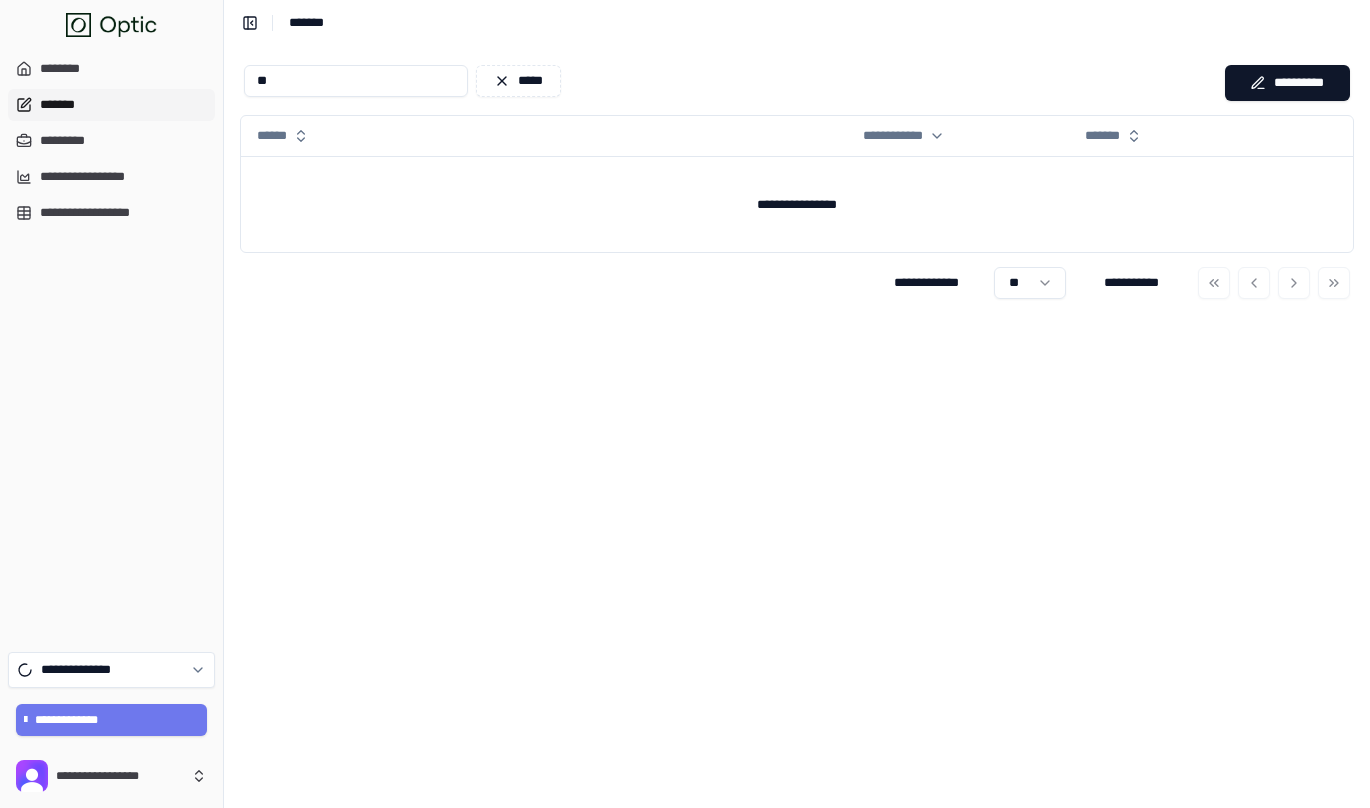 type on "*" 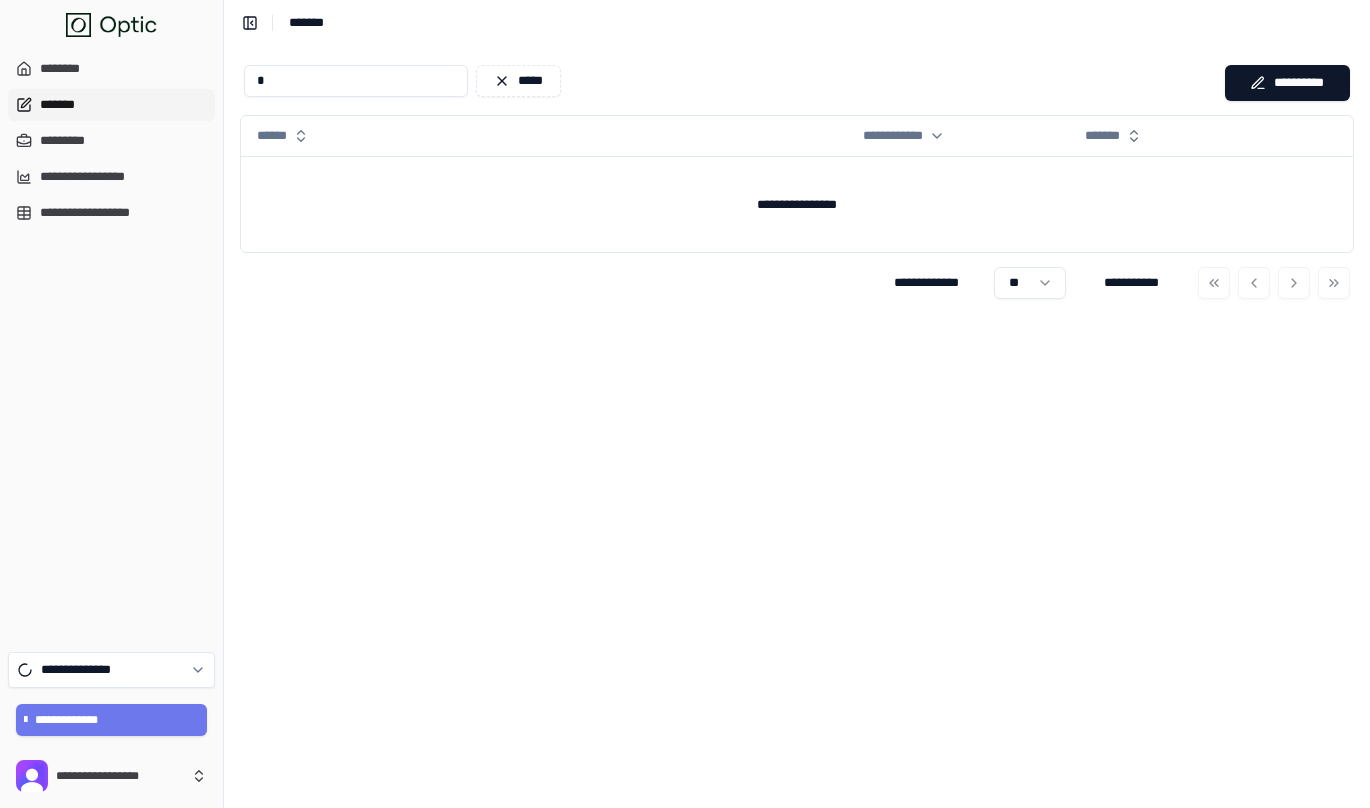 type 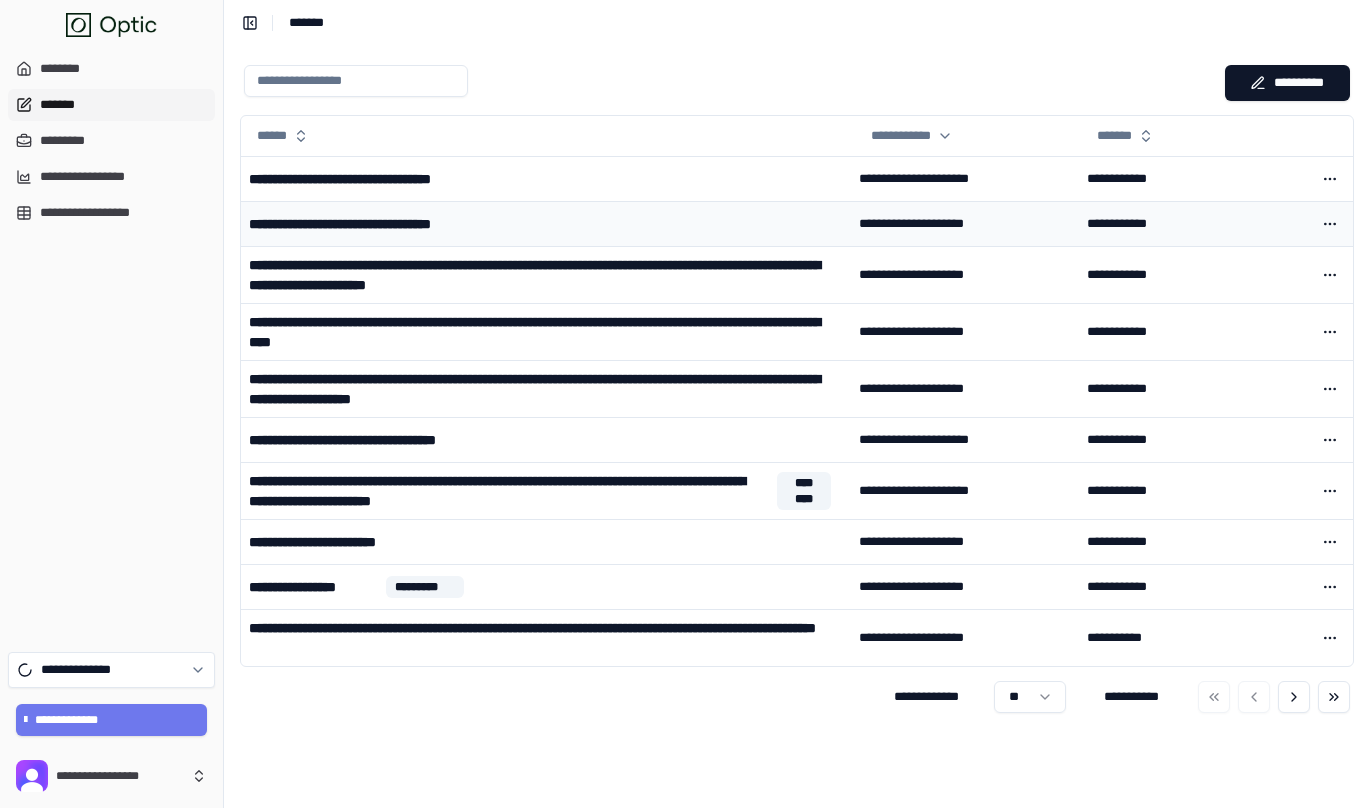click on "**********" at bounding box center (383, 224) 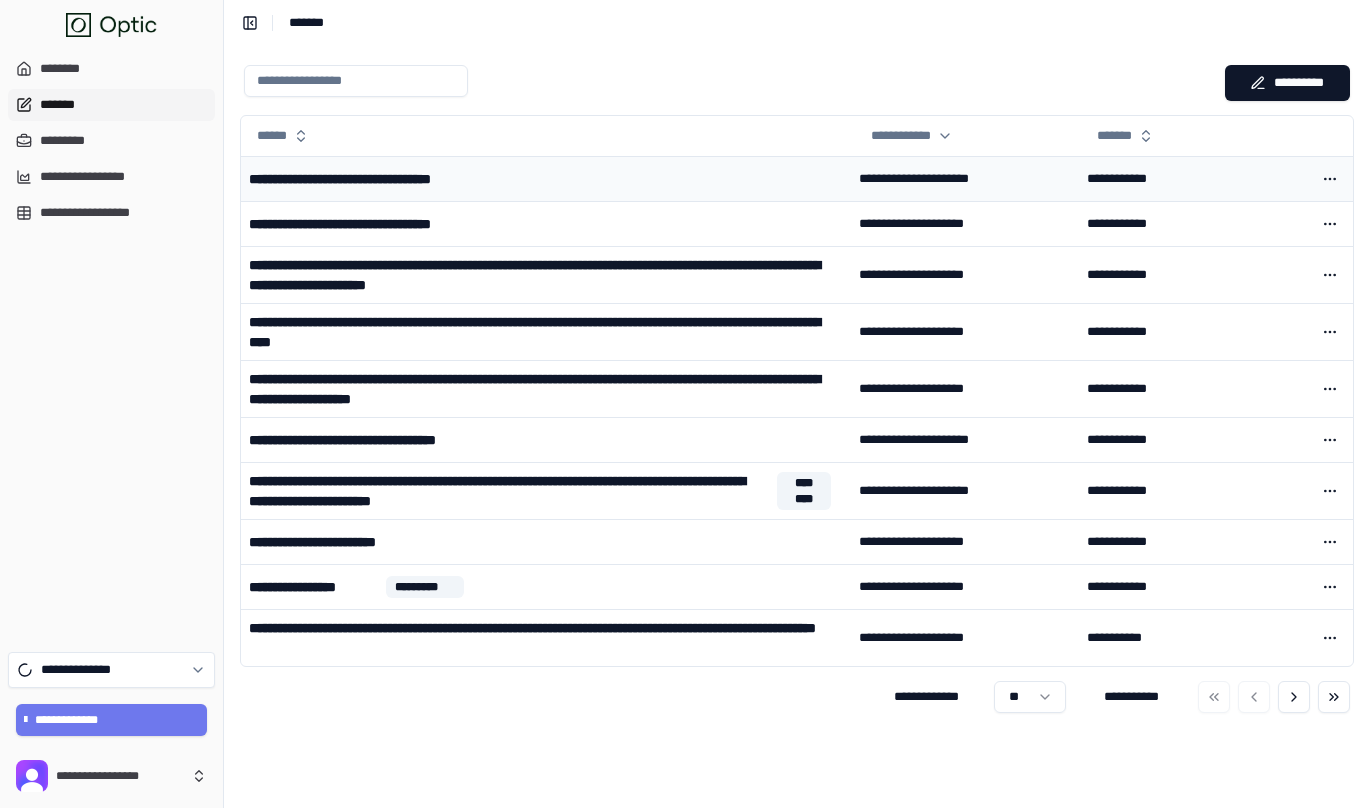 click on "**********" at bounding box center (372, 179) 